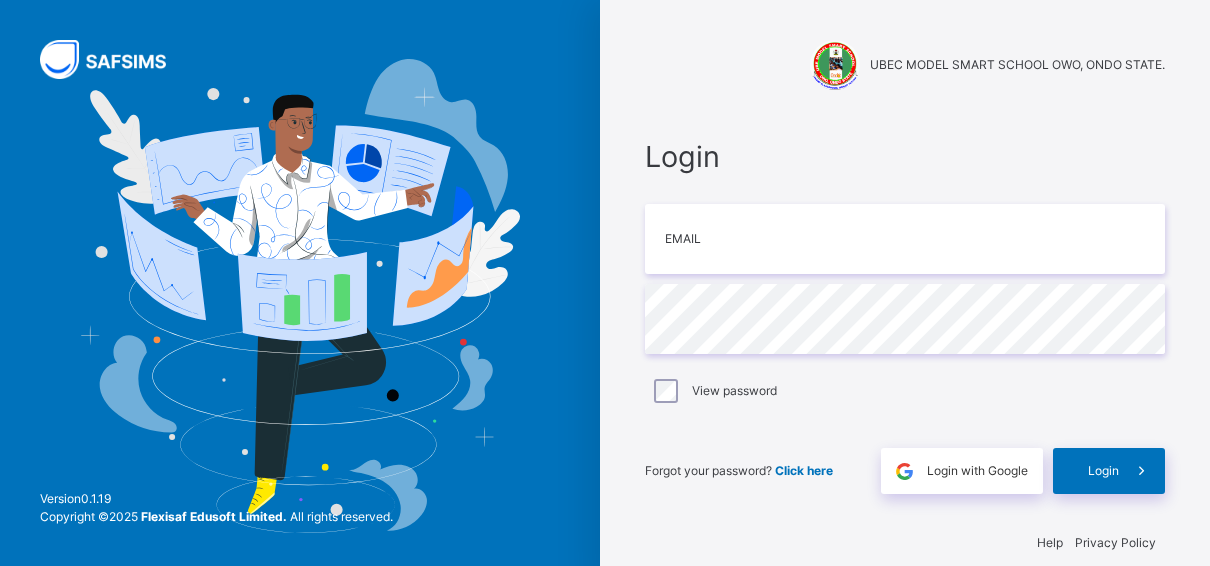scroll, scrollTop: 0, scrollLeft: 0, axis: both 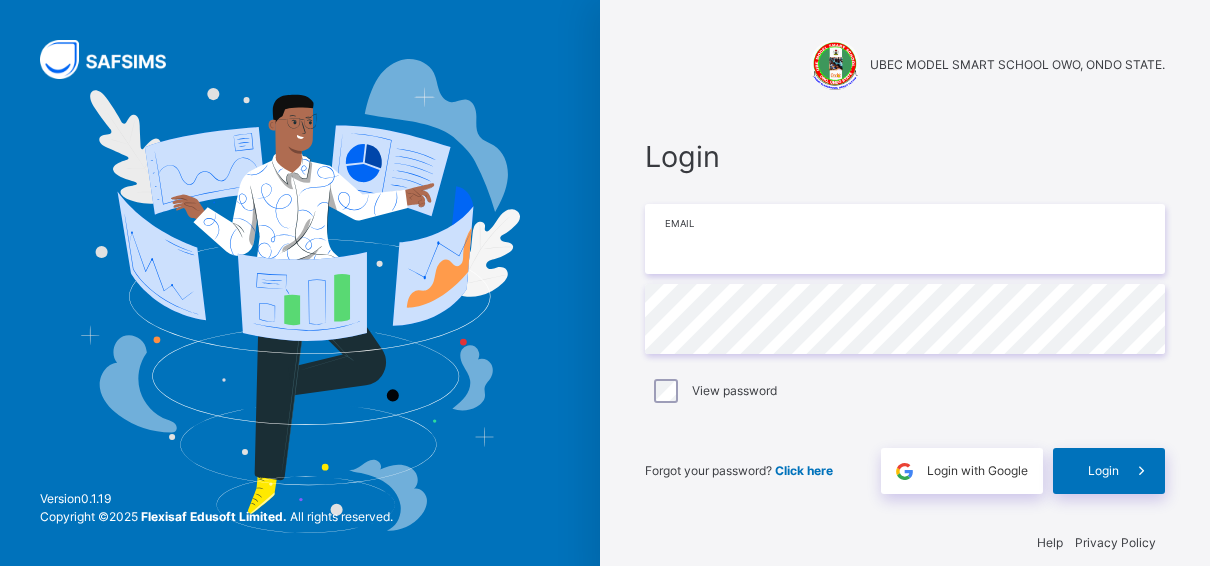 click at bounding box center [905, 239] 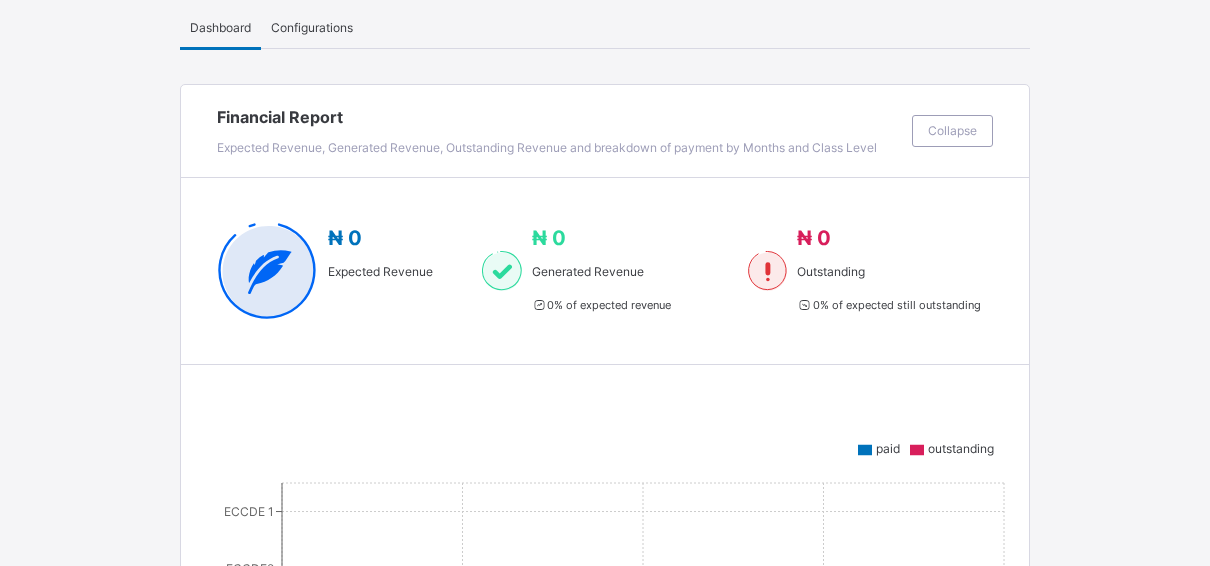 scroll, scrollTop: 0, scrollLeft: 0, axis: both 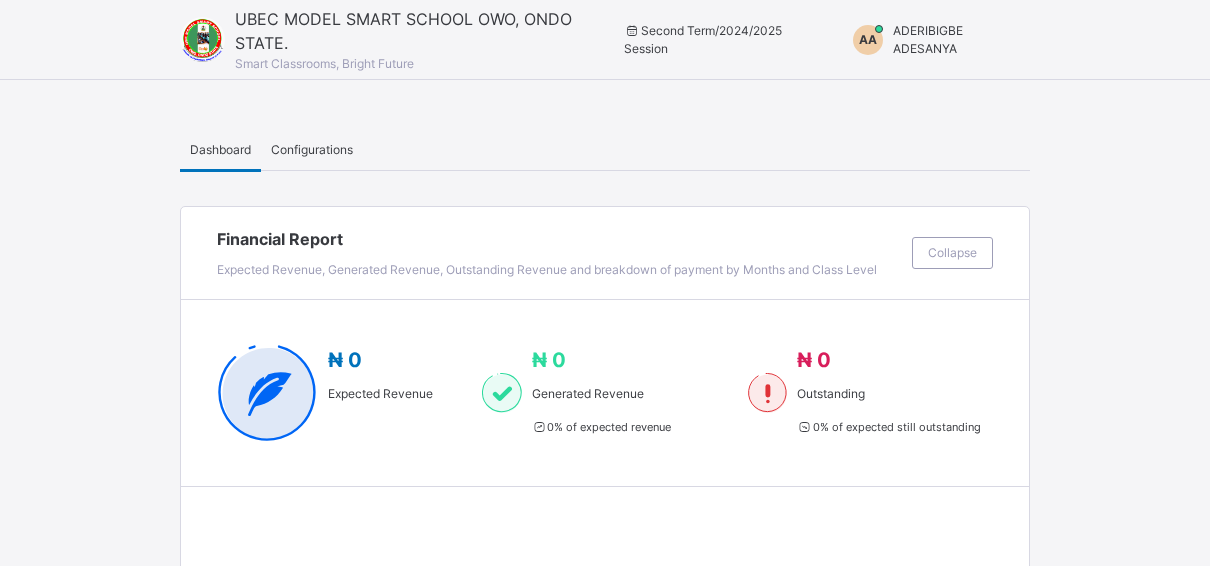 click on "ADERIBIGBE ADESANYA" at bounding box center [928, 39] 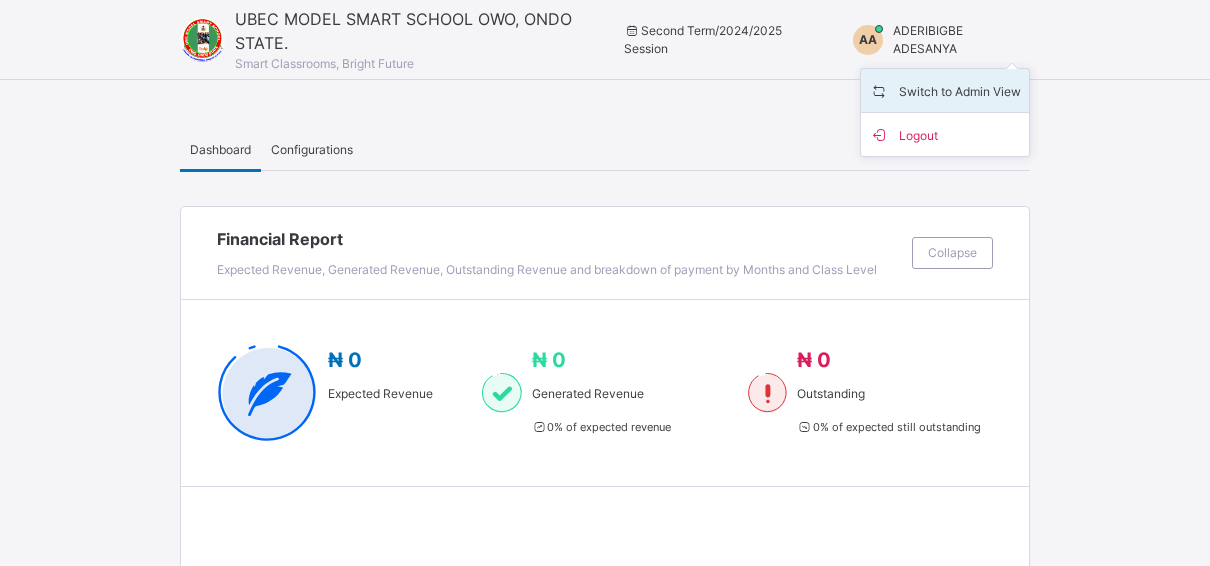 click on "Switch to Admin View" at bounding box center [945, 90] 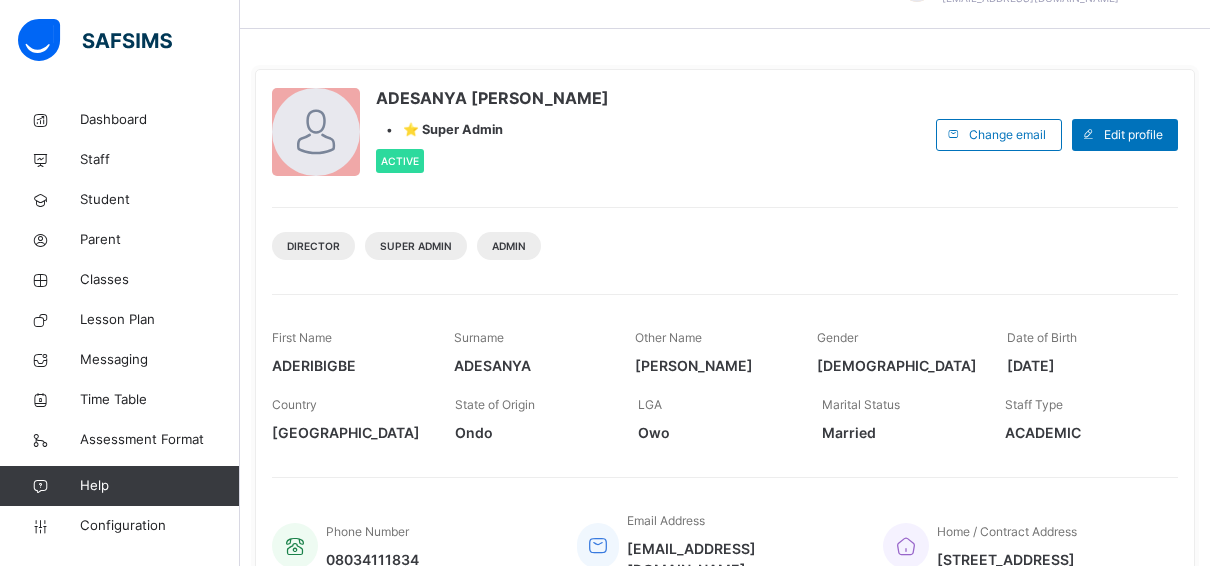 scroll, scrollTop: 0, scrollLeft: 0, axis: both 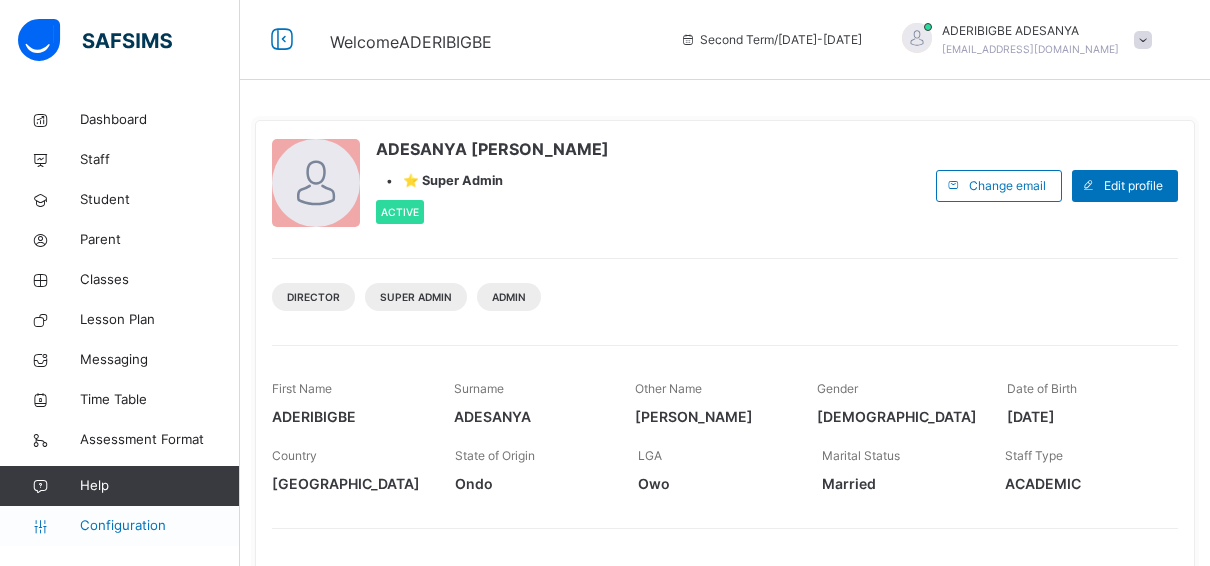 click on "Configuration" at bounding box center [159, 526] 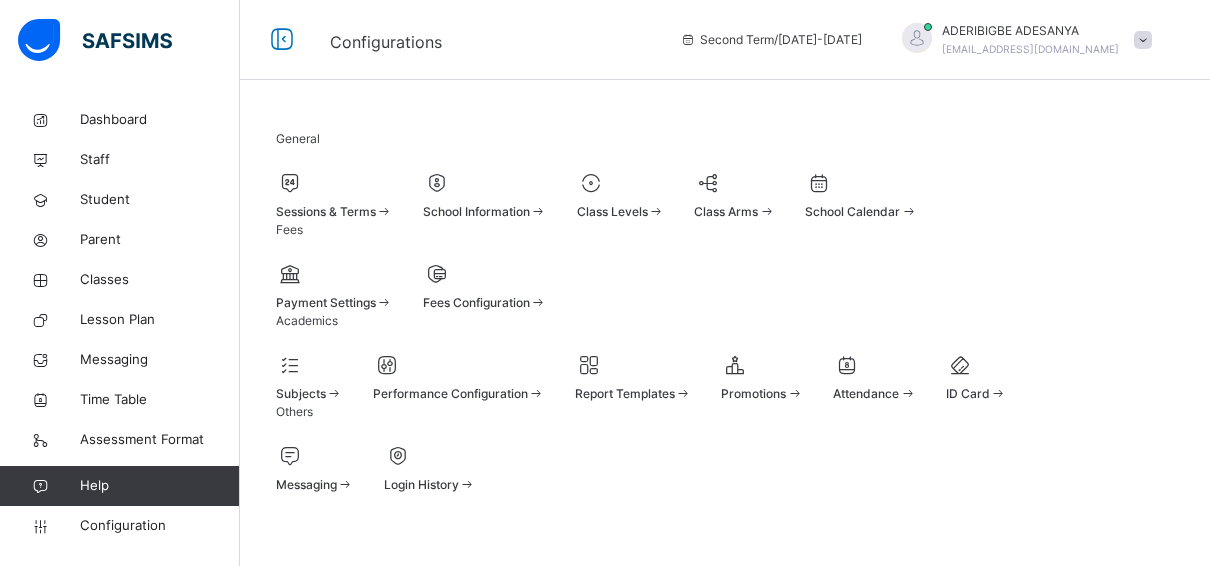 scroll, scrollTop: 368, scrollLeft: 0, axis: vertical 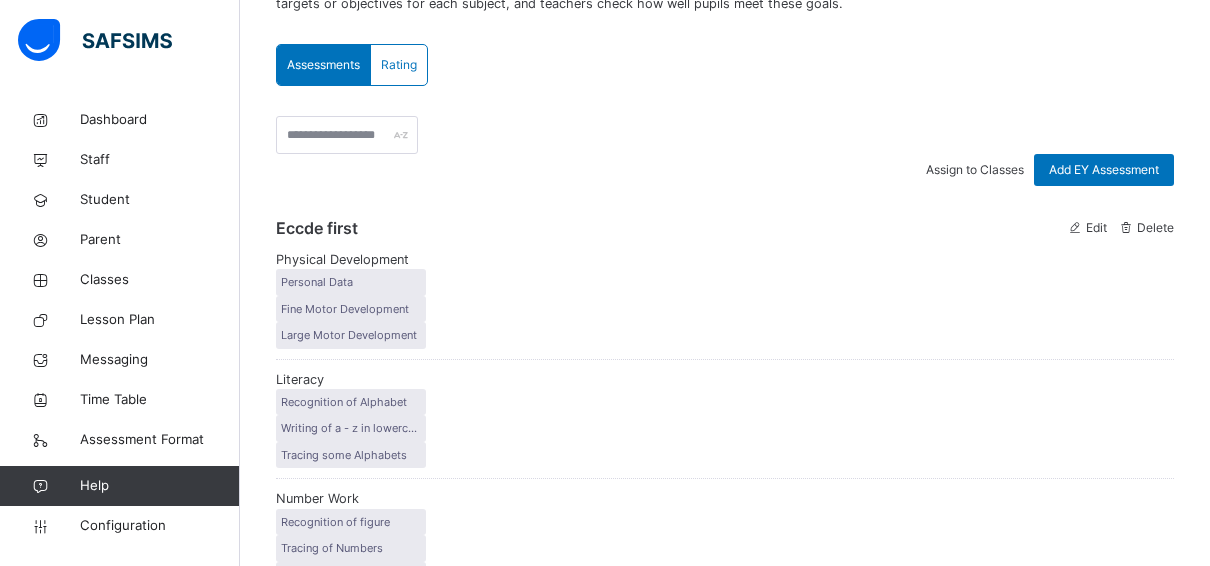 click on "Rating" at bounding box center [399, 65] 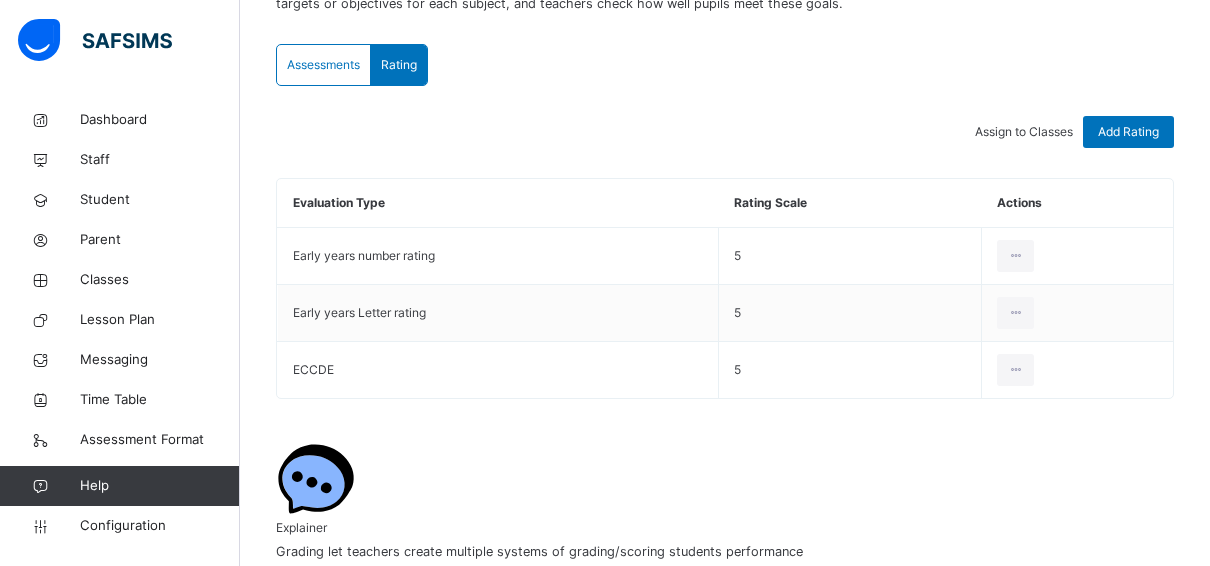 scroll, scrollTop: 309, scrollLeft: 0, axis: vertical 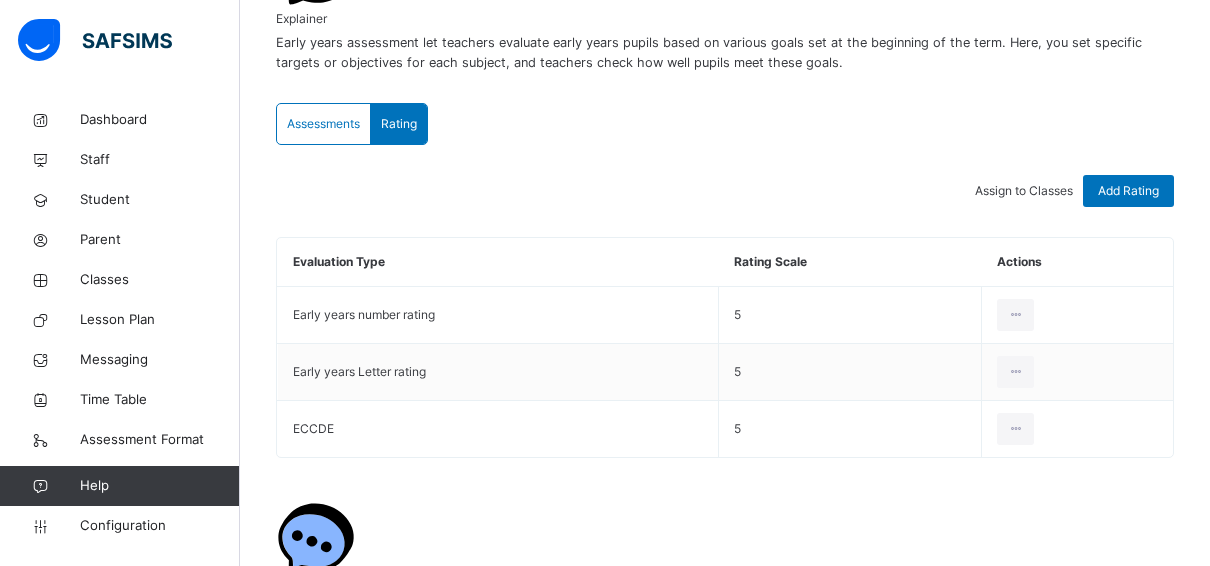 click on "Assign to Classes" at bounding box center [1024, 190] 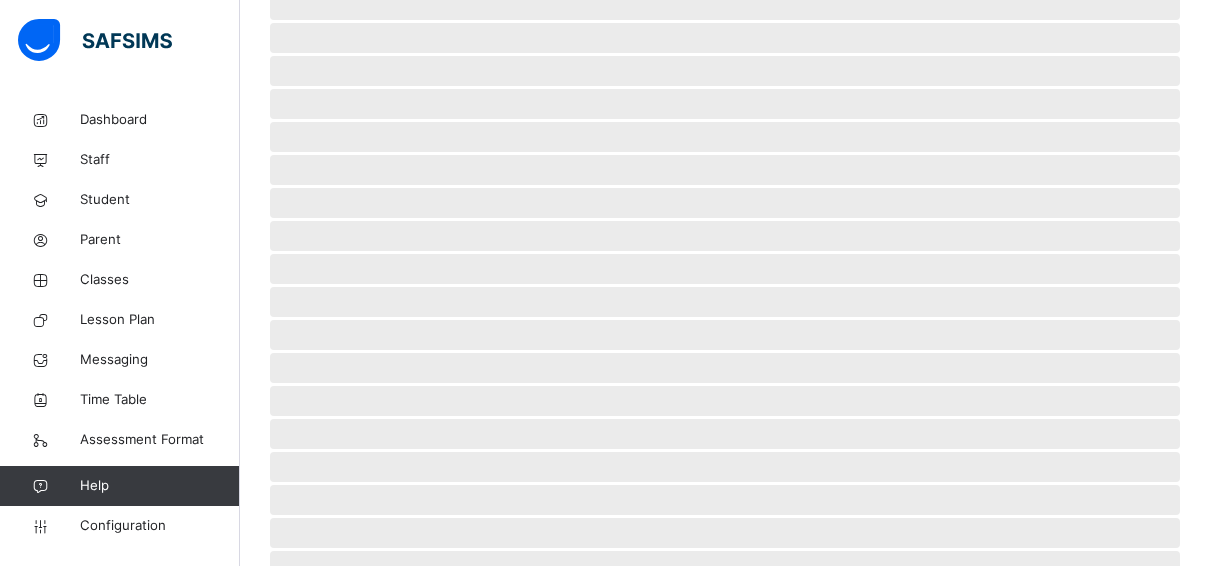 scroll, scrollTop: 0, scrollLeft: 0, axis: both 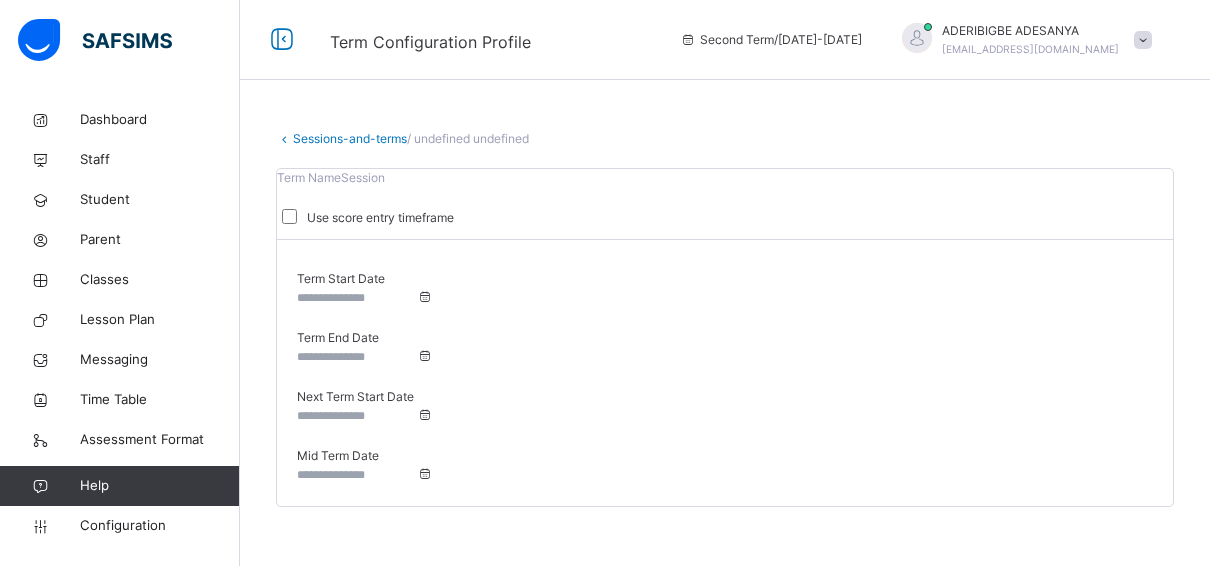 type on "**********" 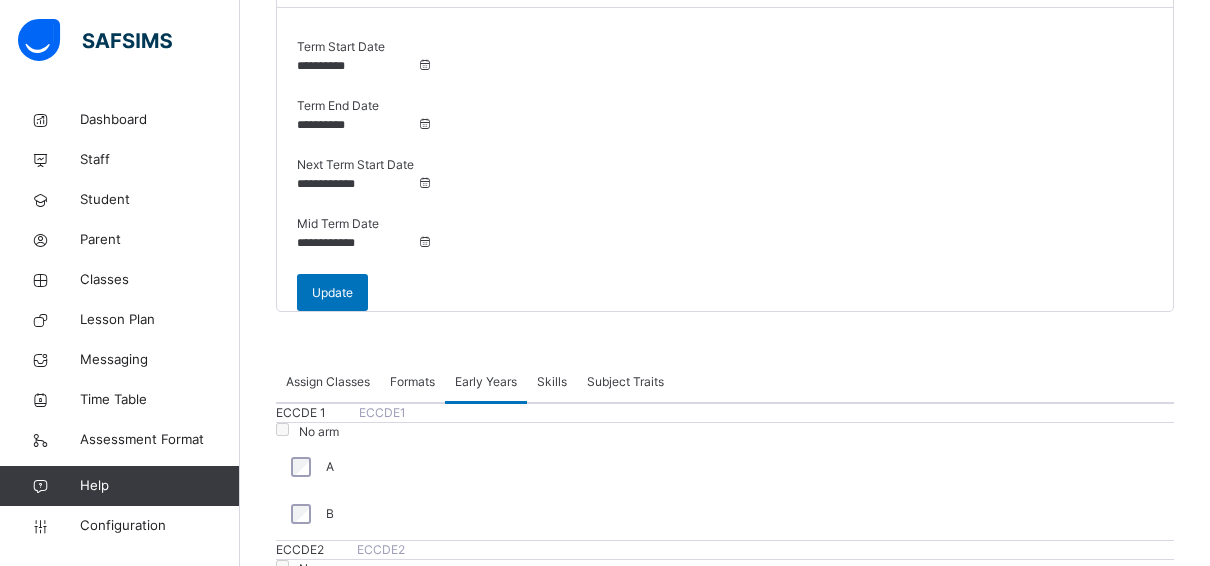 scroll, scrollTop: 251, scrollLeft: 0, axis: vertical 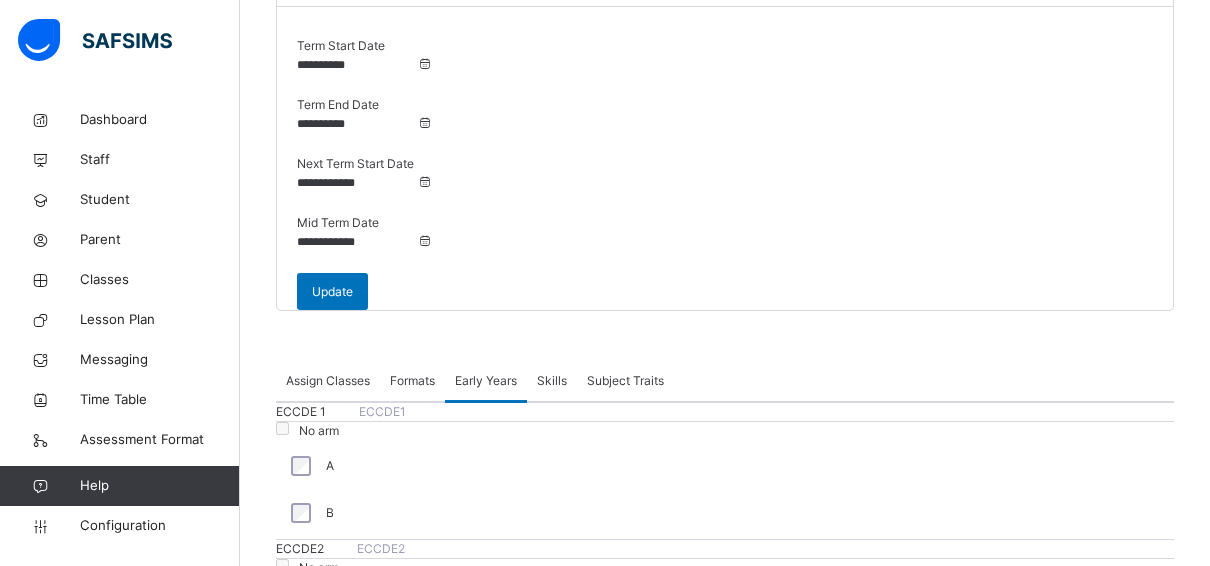 click on "Skills" at bounding box center [552, 381] 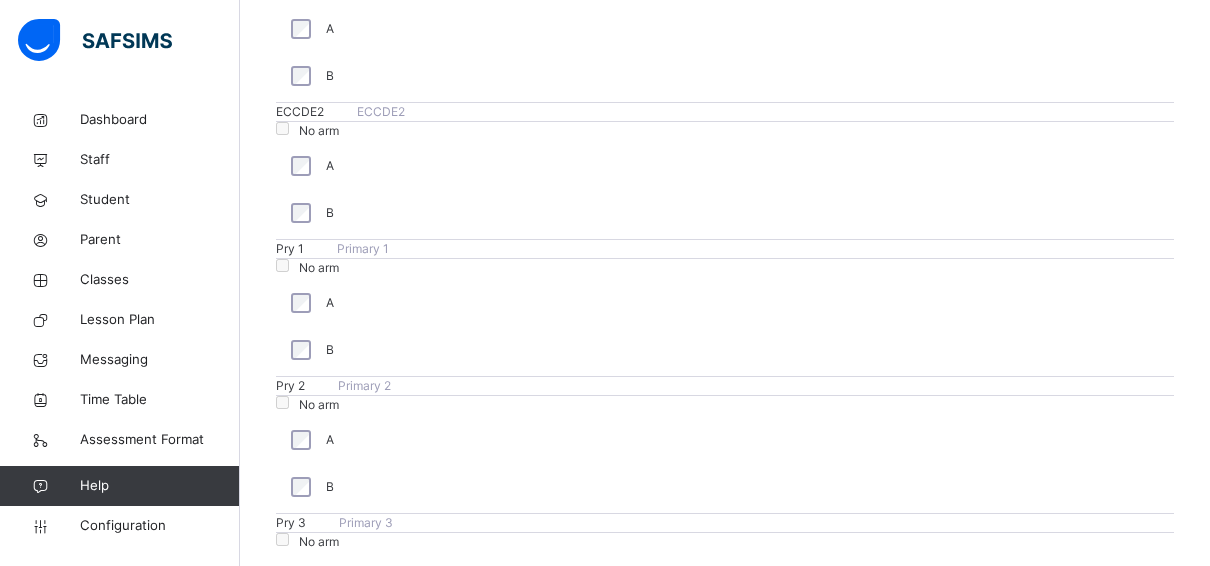 scroll, scrollTop: 784, scrollLeft: 0, axis: vertical 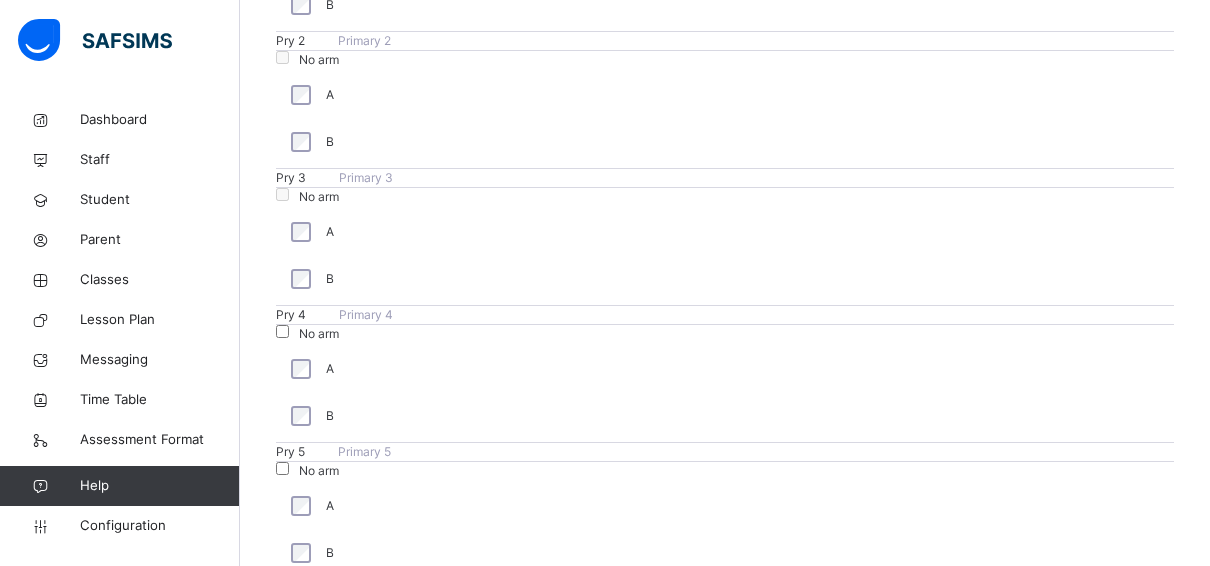 click on "option Pry 5 focused, 7 of 17. 17 results available. Use Up and Down to choose options, press Enter to select the currently focused option, press Escape to exit the menu, press Tab to select the option and exit the menu. Select levels to assign to format ECCDE 1 ECCDE2 Pry 1 Pry 2 Pry 3 Pry 4 Pry 5 Pry 6 JSS1 JSS 2 JSS 1 Pry 1 Pry 2 Pry 3 Pry 4 Pry 5 Pry 6" at bounding box center (725, 7143) 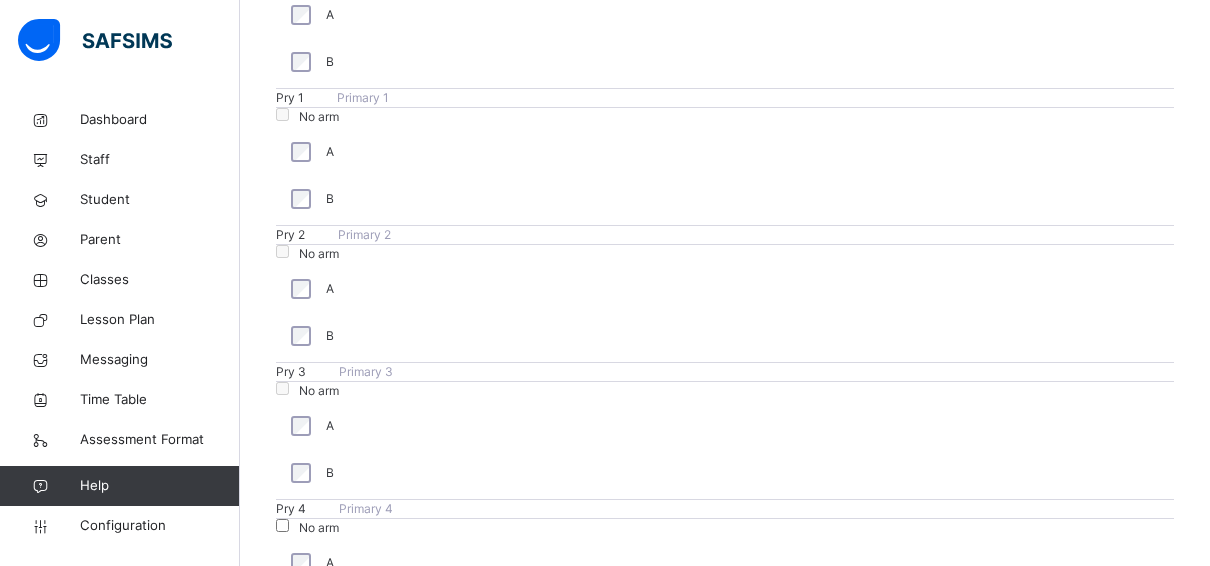 drag, startPoint x: 380, startPoint y: 311, endPoint x: 446, endPoint y: 489, distance: 189.84204 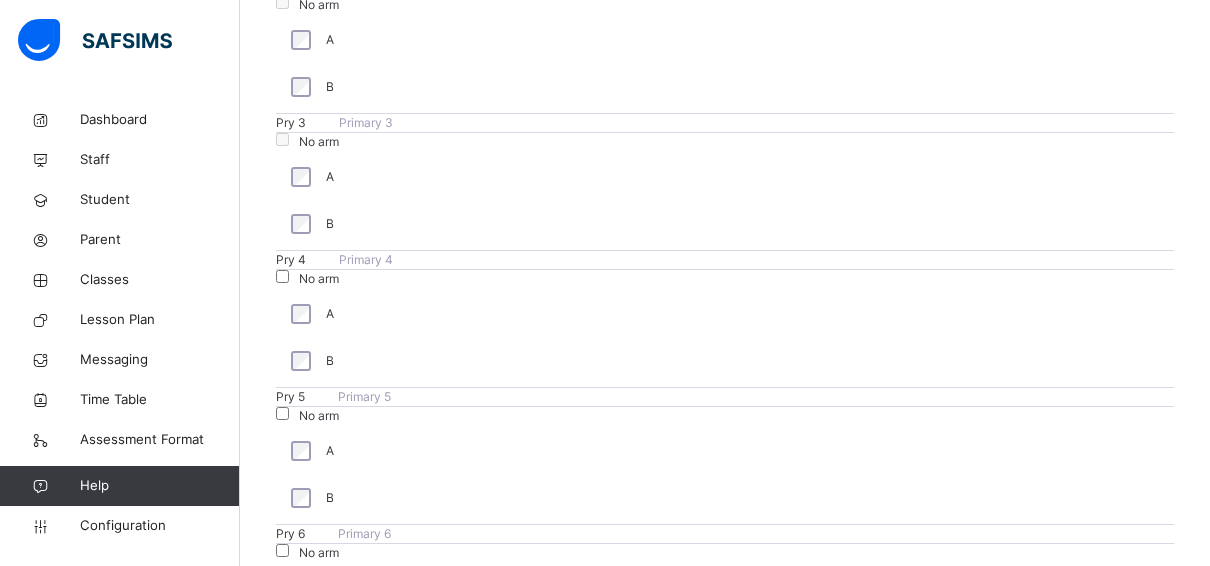 click on "ECCDE 1 ECCDE2 Pry 1" at bounding box center [725, 6814] 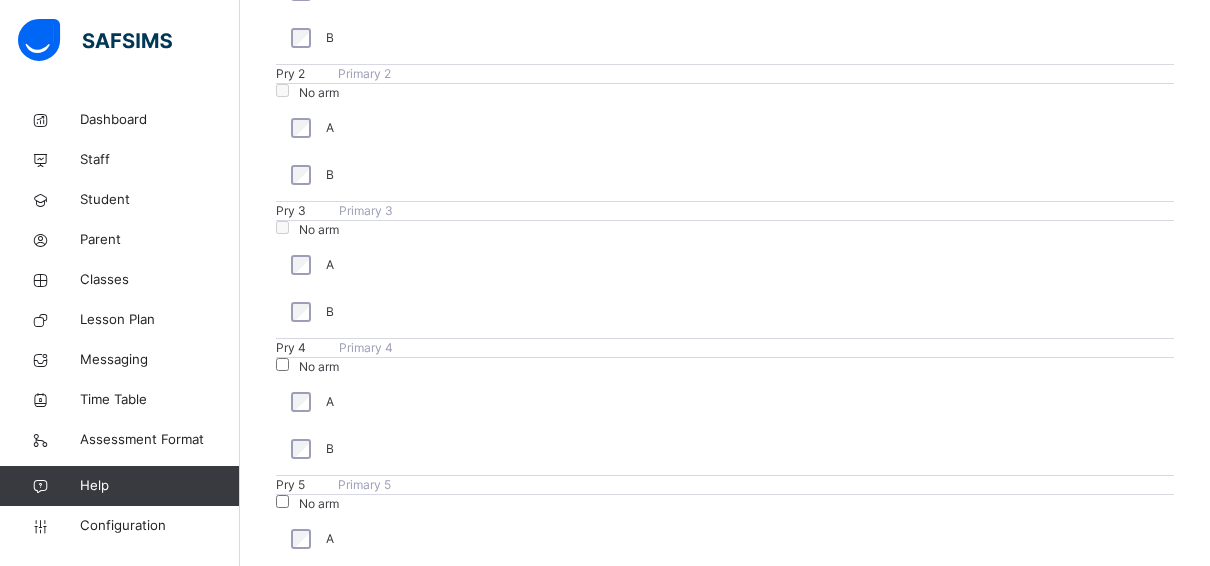 click on "Psychomotor Skills   S/N Skill 1 Handwriting 2 Games 3 Sports 4 Drawing & painting 5 Crafts 6 Music 7 Drawing Assign Levels Select levels to assign to format" at bounding box center (725, 7143) 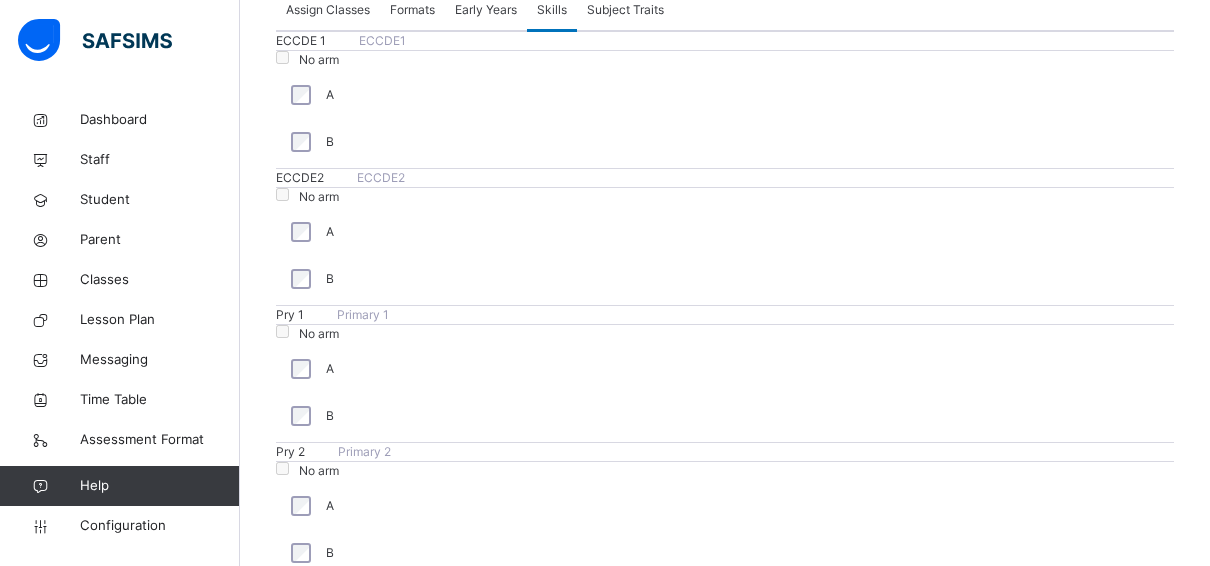 scroll, scrollTop: 618, scrollLeft: 0, axis: vertical 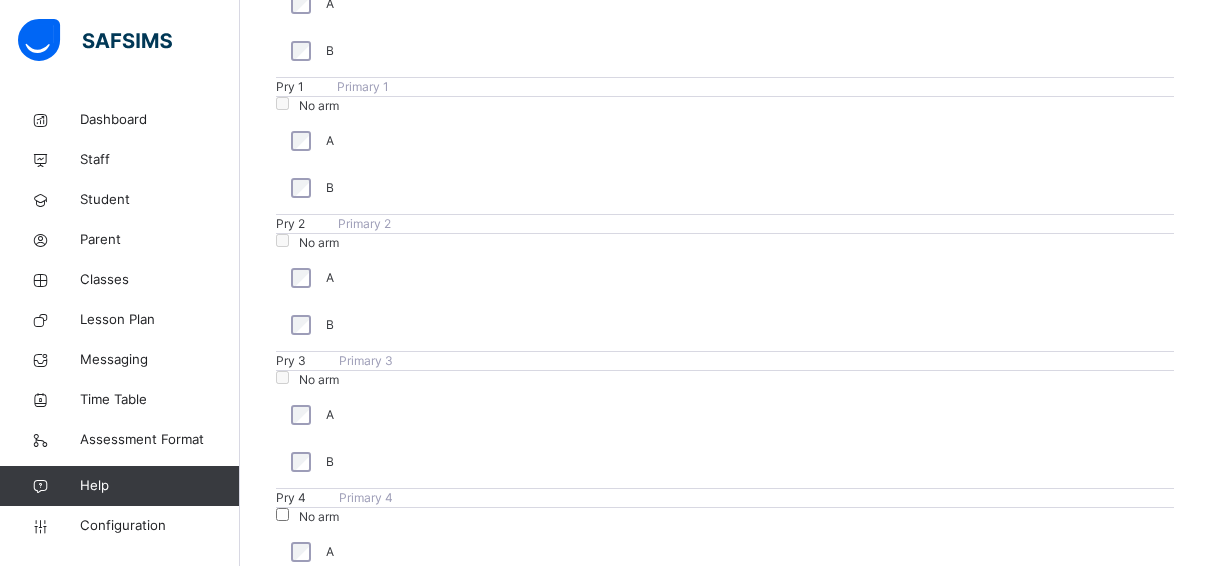 click on "option Pry 2 focused, 4 of 17. 17 results available. Use Up and Down to choose options, press Enter to select the currently focused option, press Escape to exit the menu, press Tab to select the option and exit the menu. Select levels to assign to format ECCDE 1 ECCDE2 Pry 1 Pry 2 Pry 3 Pry 4 Pry 5 Pry 6 JSS1 JSS 2 JSS 1 Pry 1 Pry 2 Pry 3 Pry 4 Pry 5 Pry 6" at bounding box center (725, 7763) 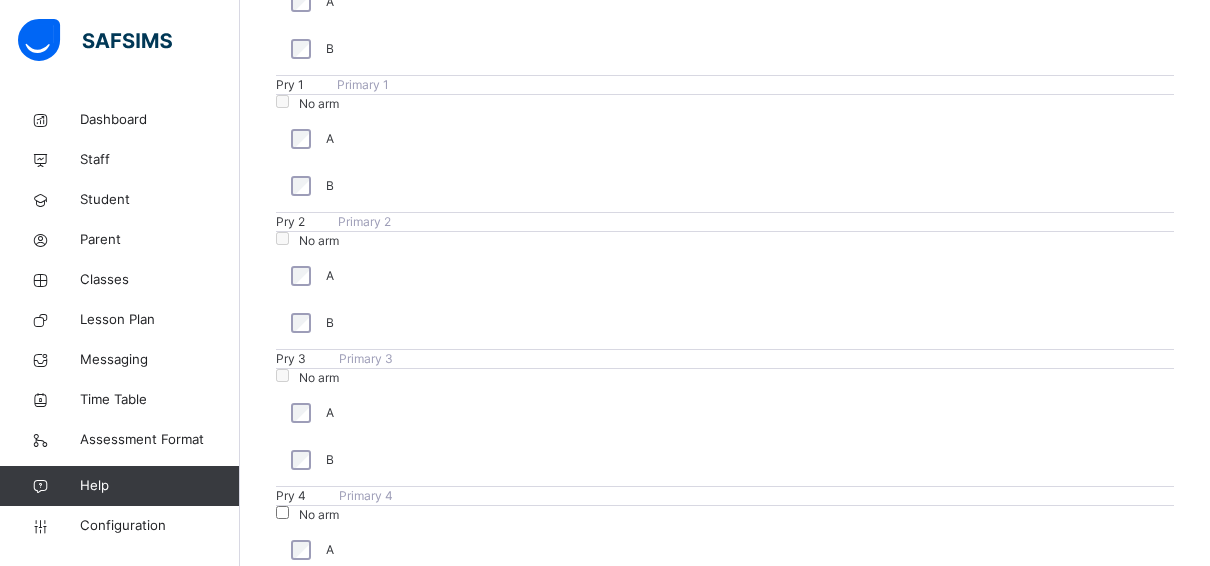 click on "ECCDE 1" at bounding box center [725, 7561] 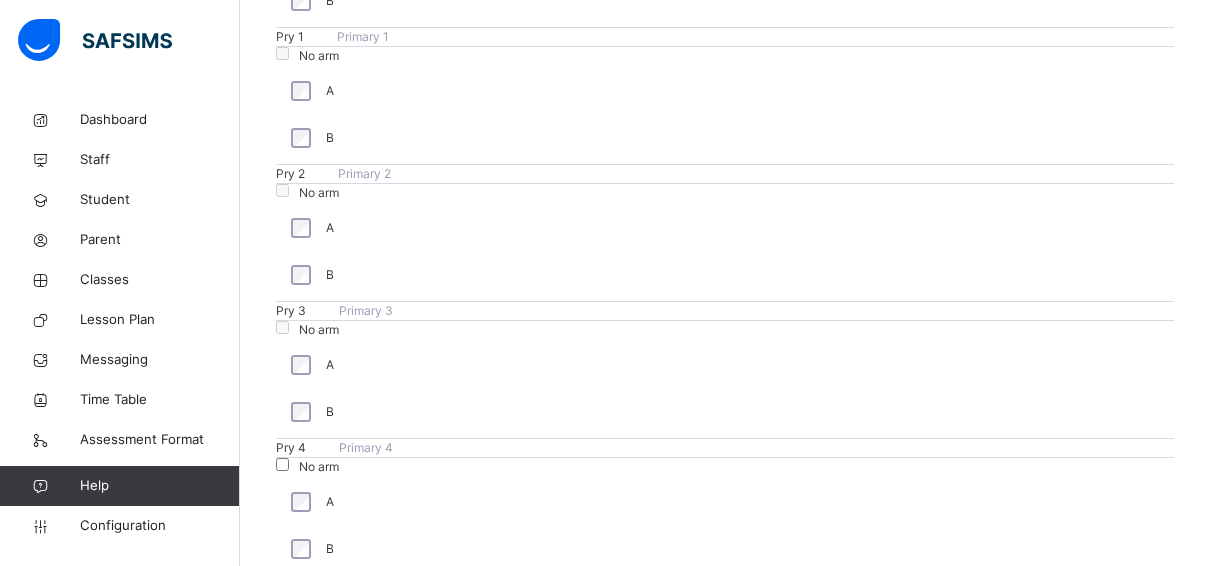 click on "option Pry 1, selected.    option Pry 2 focused, 4 of 17. 14 results available. Use Up and Down to choose options, press Enter to select the currently focused option, press Escape to exit the menu, press Tab to select the option and exit the menu. ECCDE 1 ECCDE2 Pry 1 Pry 2 Pry 3 Pry 4 Pry 5 Pry 6 JSS1 JSS 2 JSS 1 Pry 1 Pry 2 Pry 3 Pry 4 Pry 5 Pry 6" at bounding box center (725, 7668) 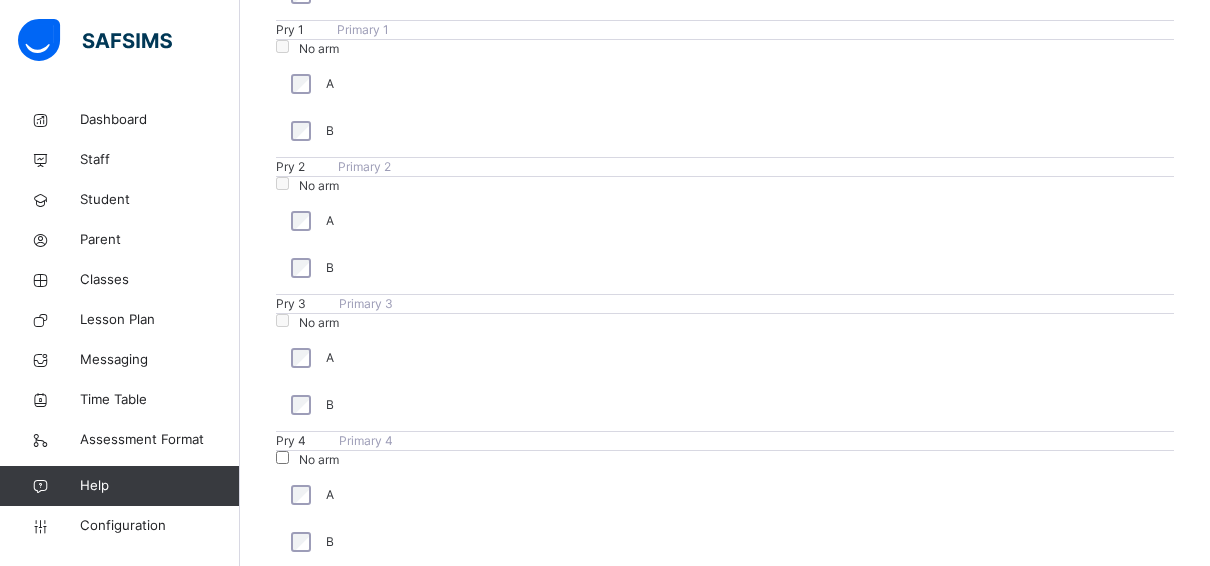 click on "Pry 2" at bounding box center [725, 7506] 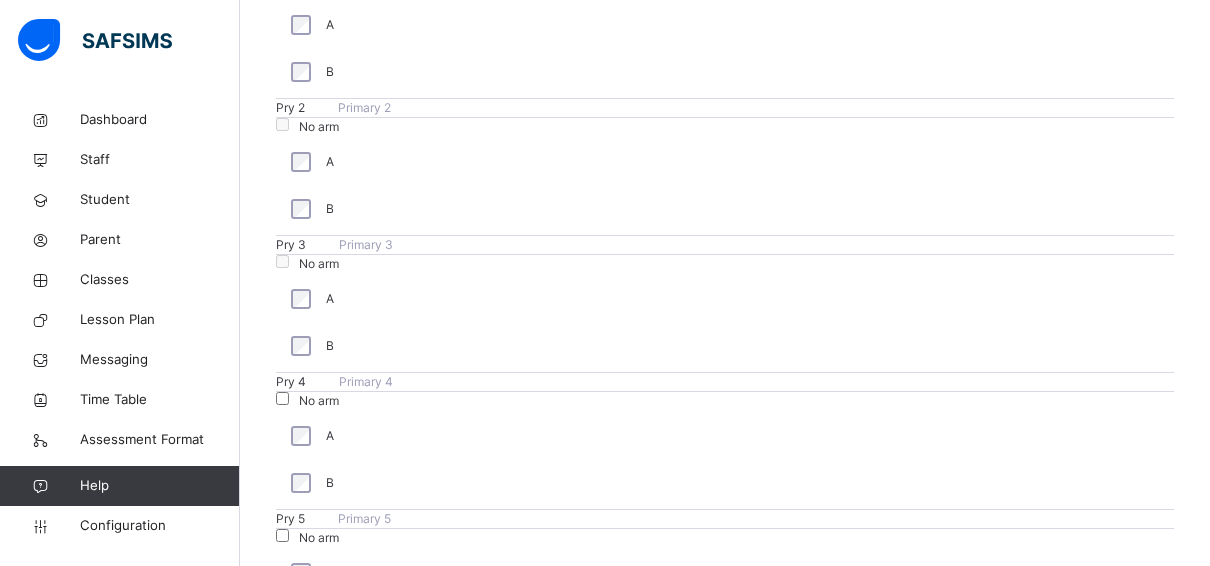 scroll, scrollTop: 1000, scrollLeft: 0, axis: vertical 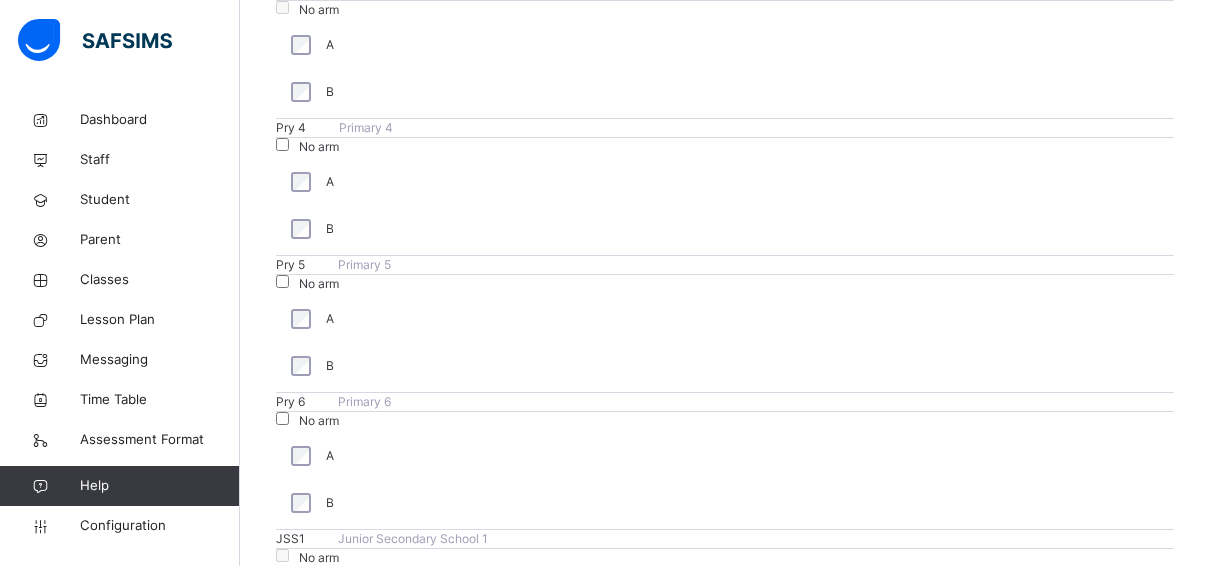 click on "option JSS 2, deselected.    option Pry 4 focused, 15 of 17. 8 results available. Use Up and Down to choose options, press Enter to select the currently focused option, press Escape to exit the menu, press Tab to select the option and exit the menu. ECCDE 1 ECCDE2 Pry 1 Pry 3 Pry 2 JSS1 JSS 1 Pry 1 Pry 2 Pry 4 Pry 5 Pry 6 JSS 2 Pry 3 Pry 4 Pry 5 Pry 6" at bounding box center (725, 6821) 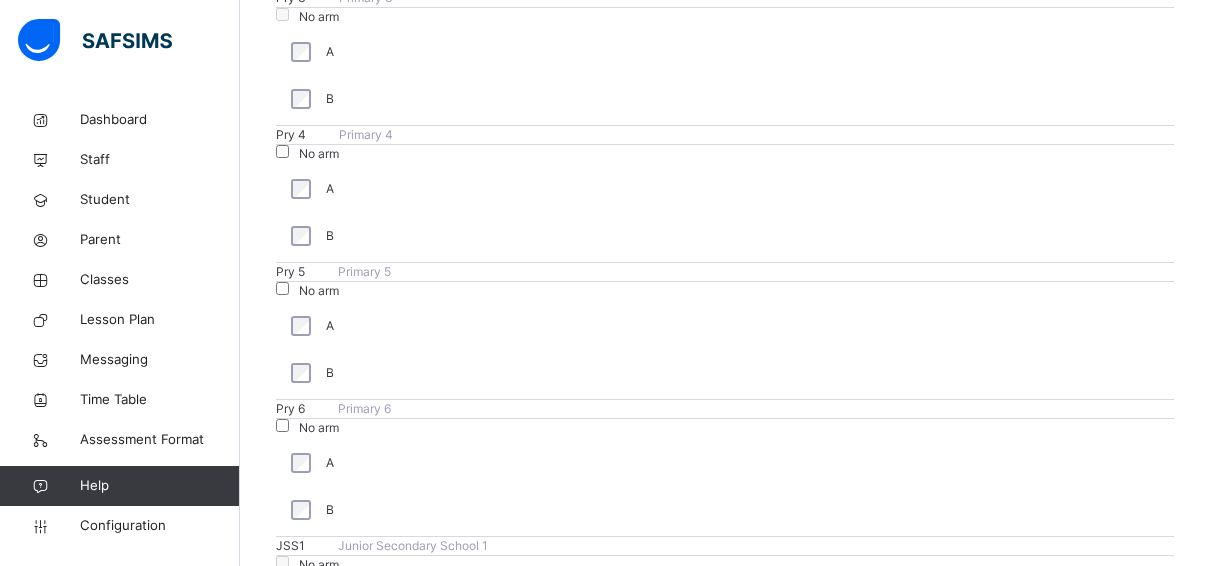 scroll, scrollTop: 1026, scrollLeft: 0, axis: vertical 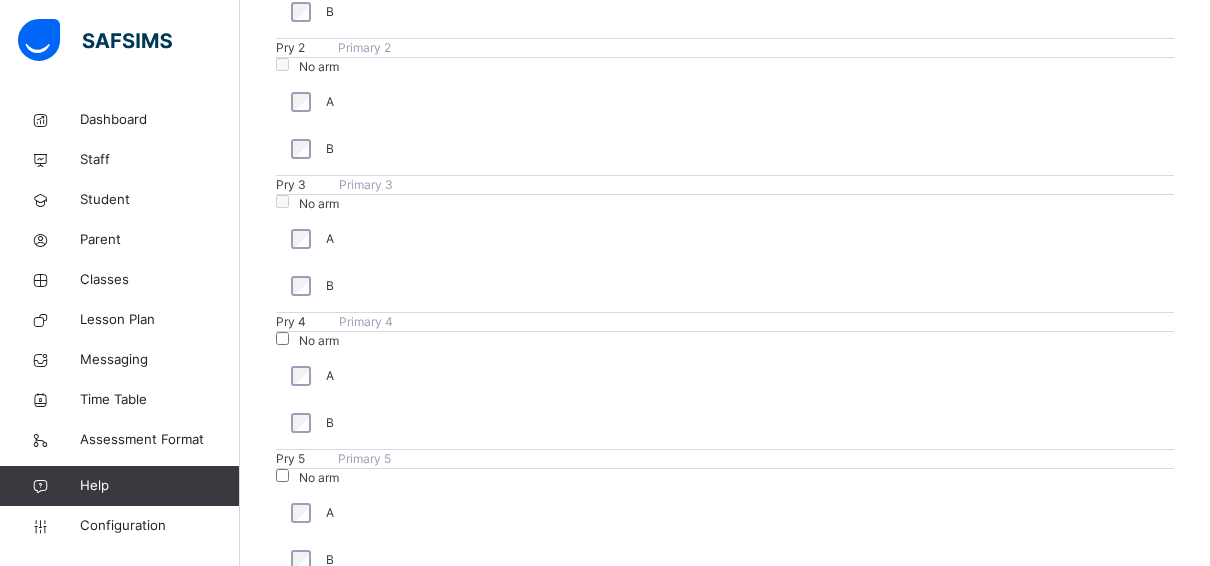 click on "**********" at bounding box center (605, 3385) 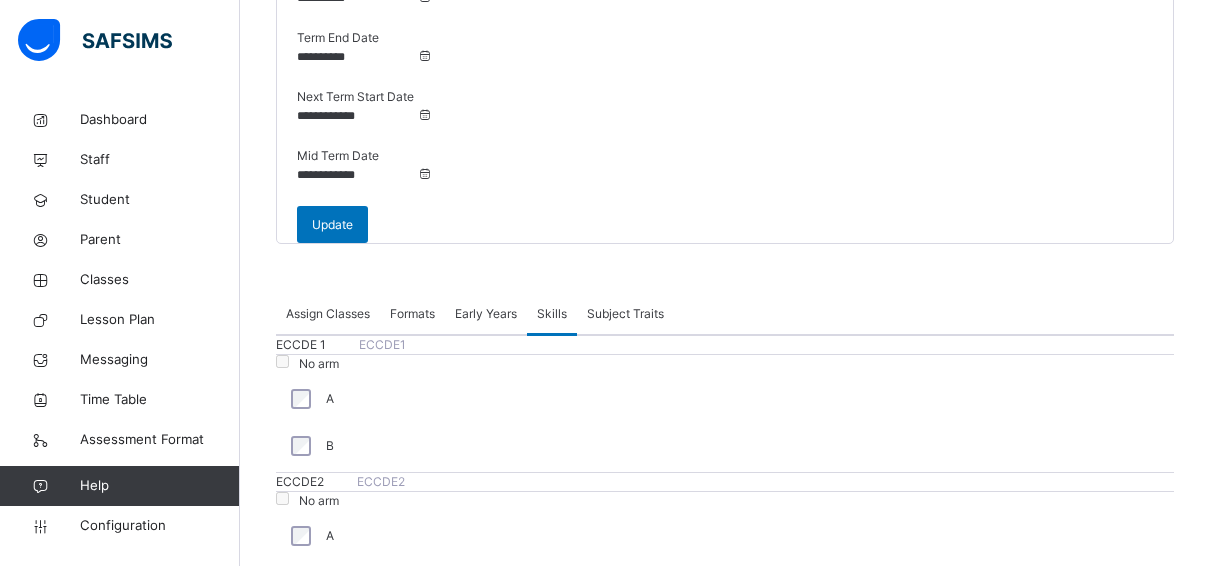 scroll, scrollTop: 310, scrollLeft: 0, axis: vertical 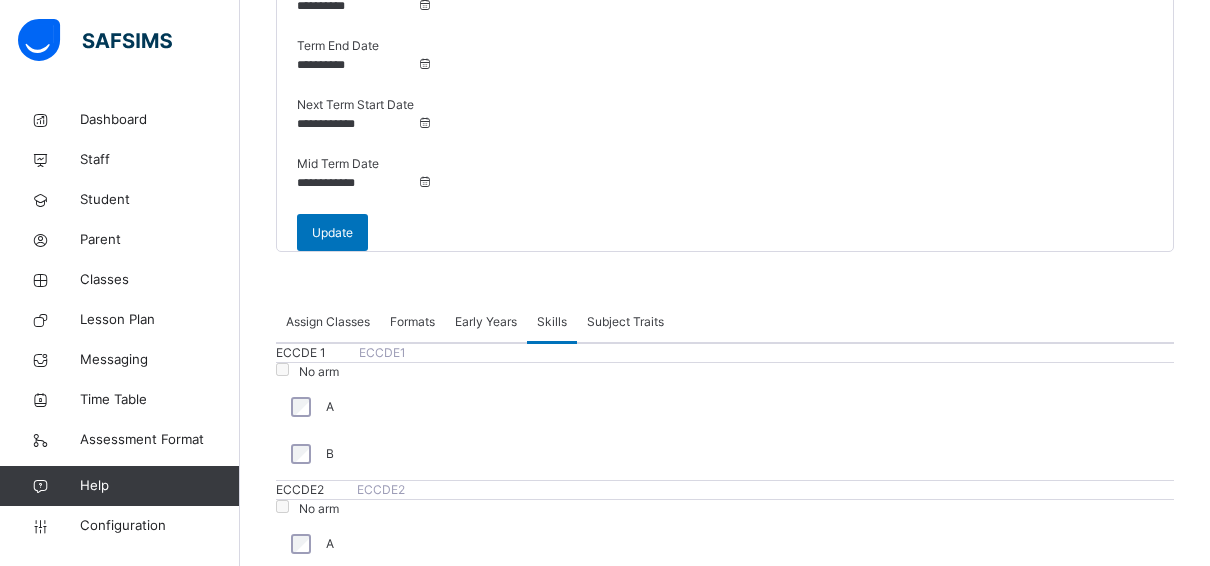 click on "Save Changes" at bounding box center (1118, 6990) 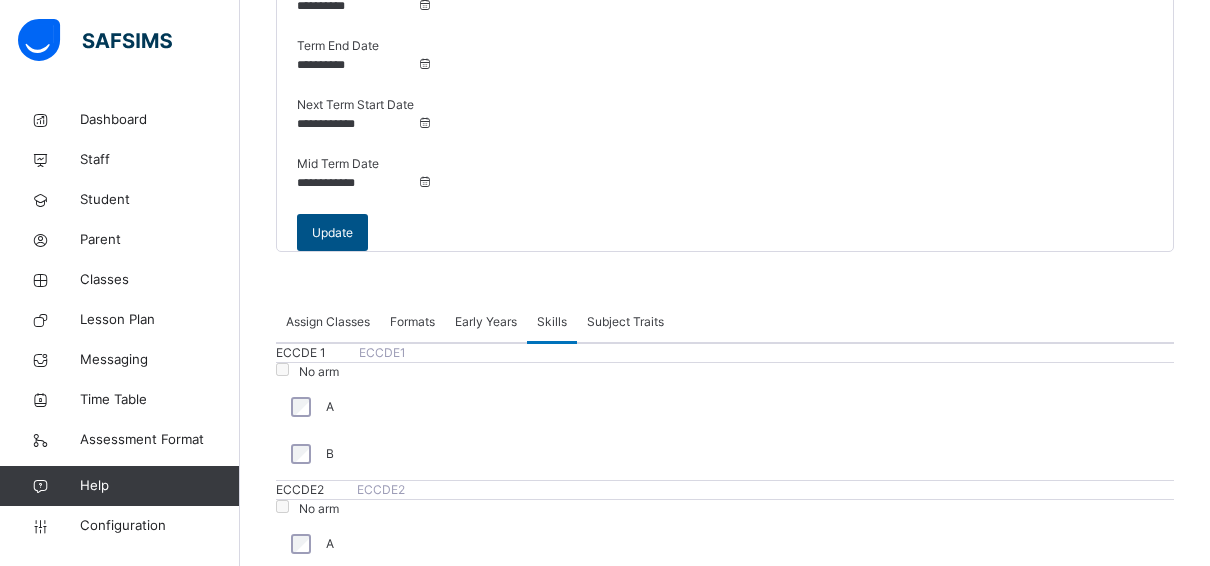 click on "Update" at bounding box center [332, 233] 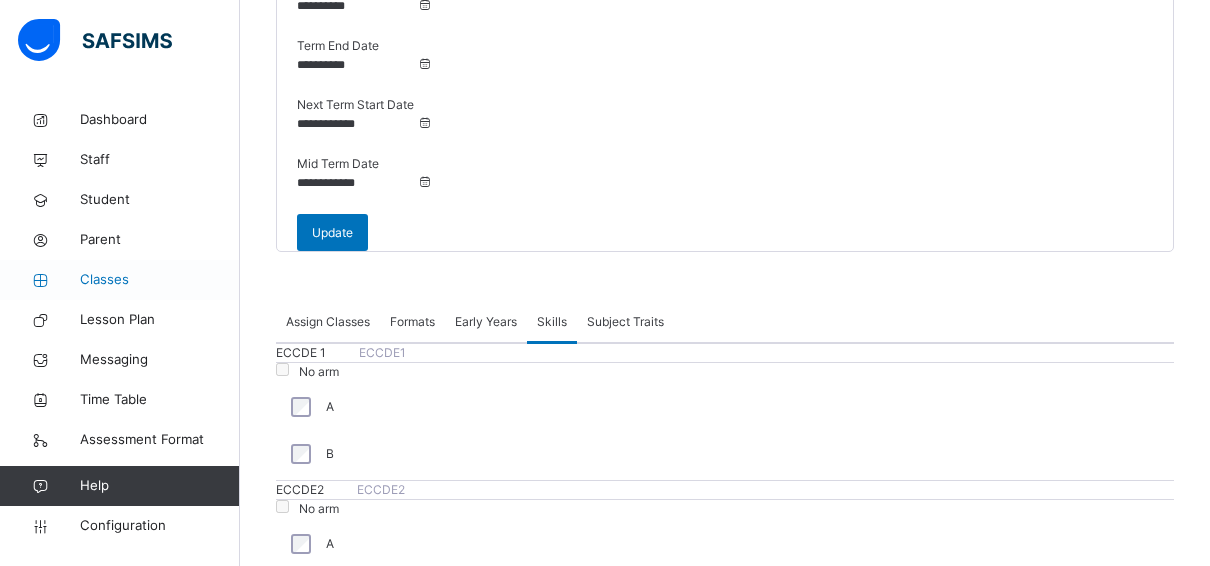 click on "Classes" at bounding box center (160, 280) 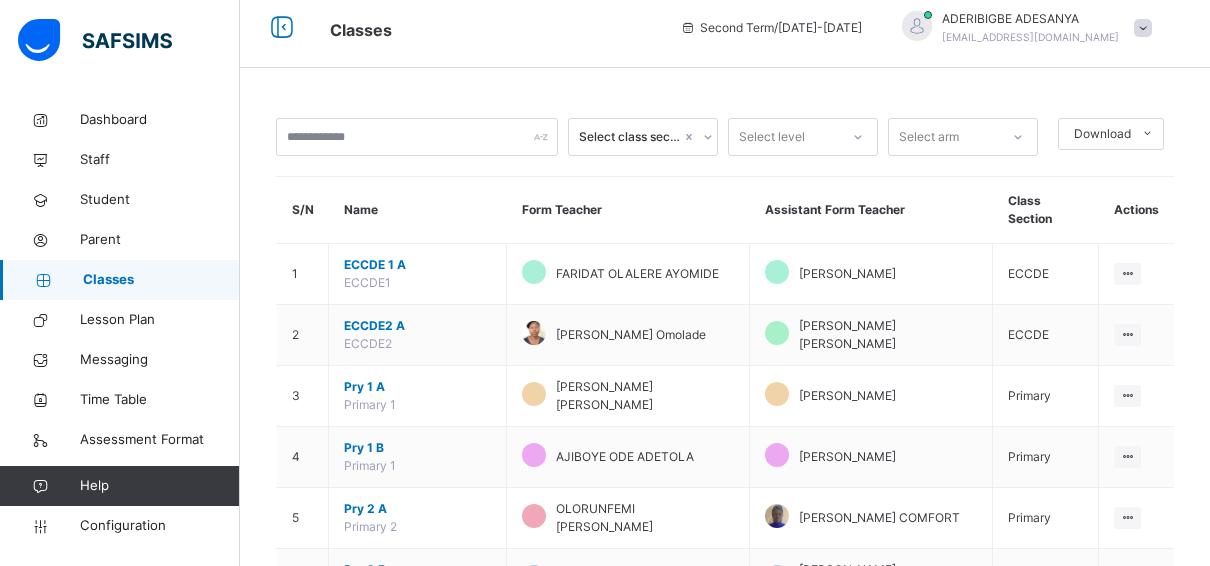 scroll, scrollTop: 310, scrollLeft: 0, axis: vertical 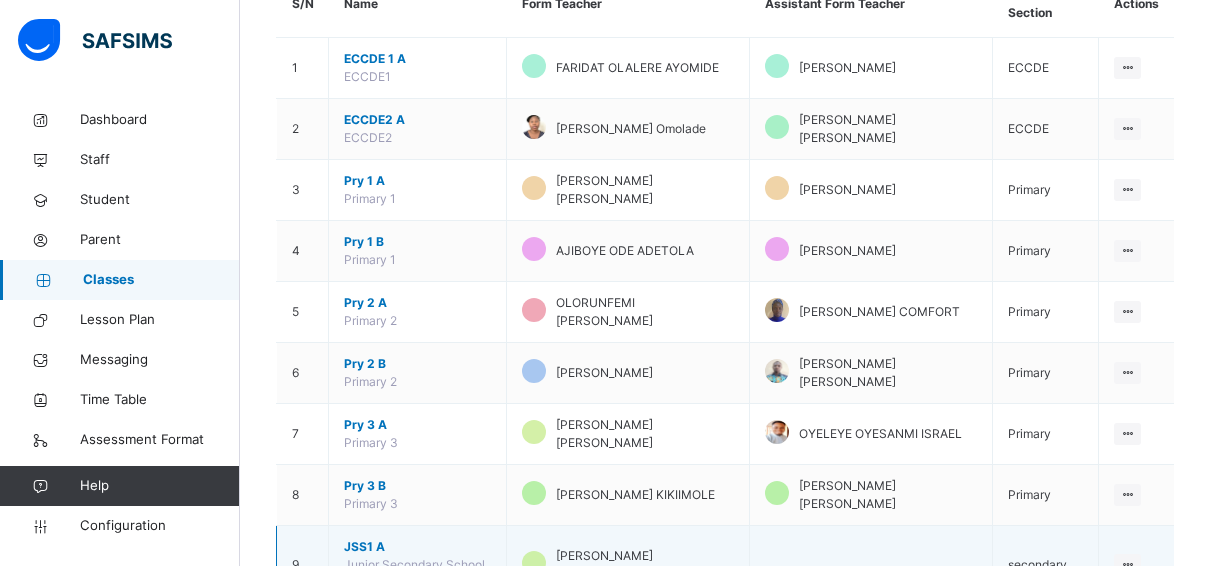 click on "JSS1   A" at bounding box center [417, 547] 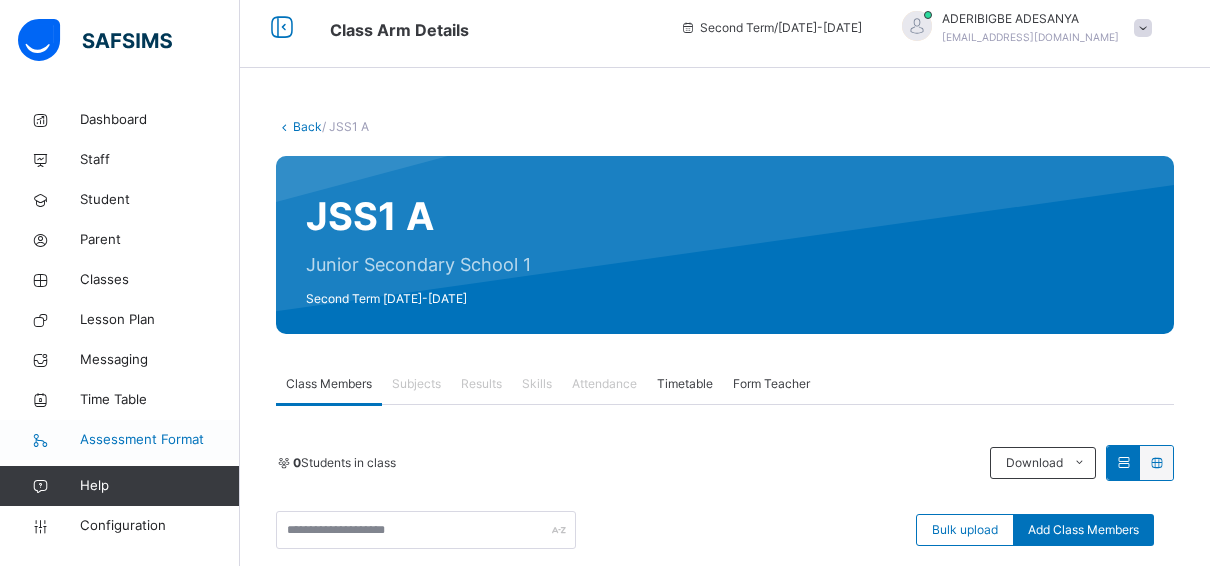 scroll, scrollTop: 218, scrollLeft: 0, axis: vertical 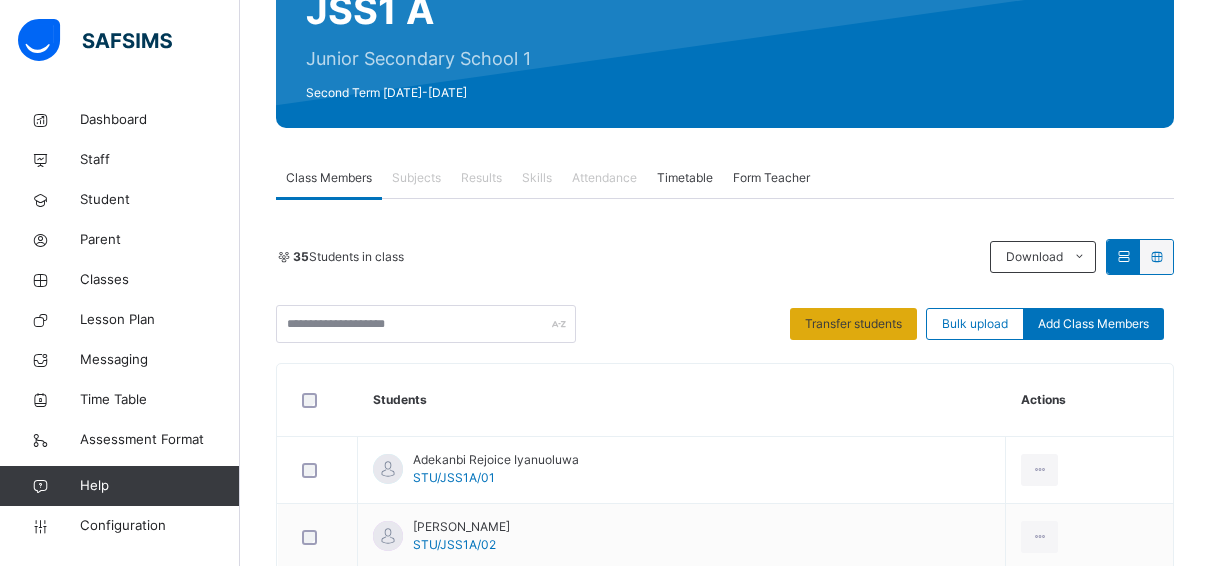click on "Transfer students" at bounding box center [853, 324] 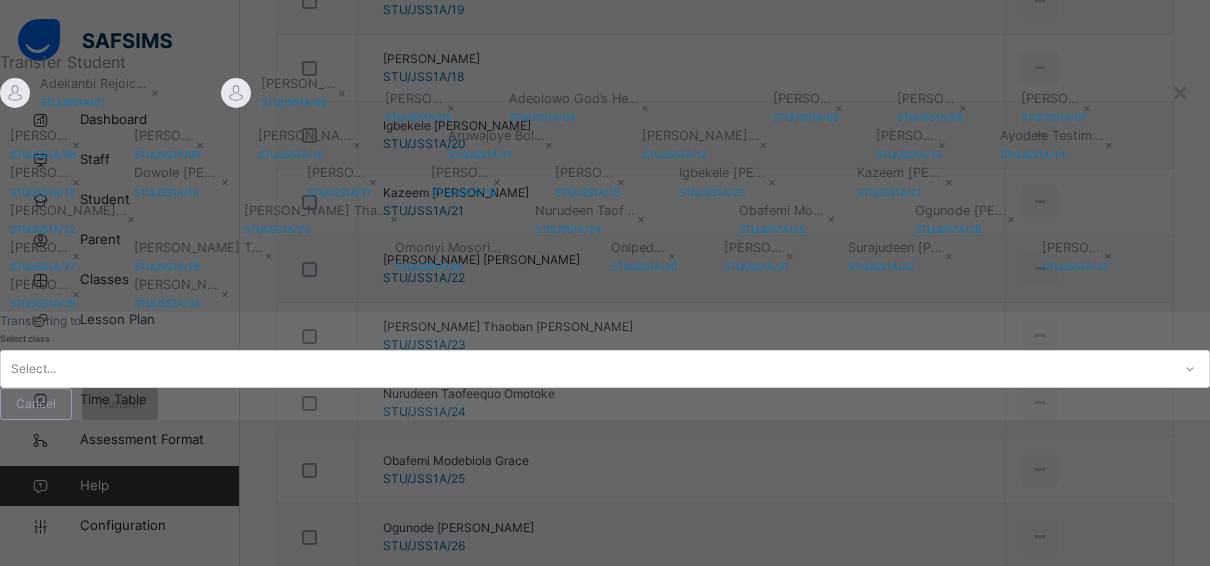 scroll, scrollTop: 0, scrollLeft: 0, axis: both 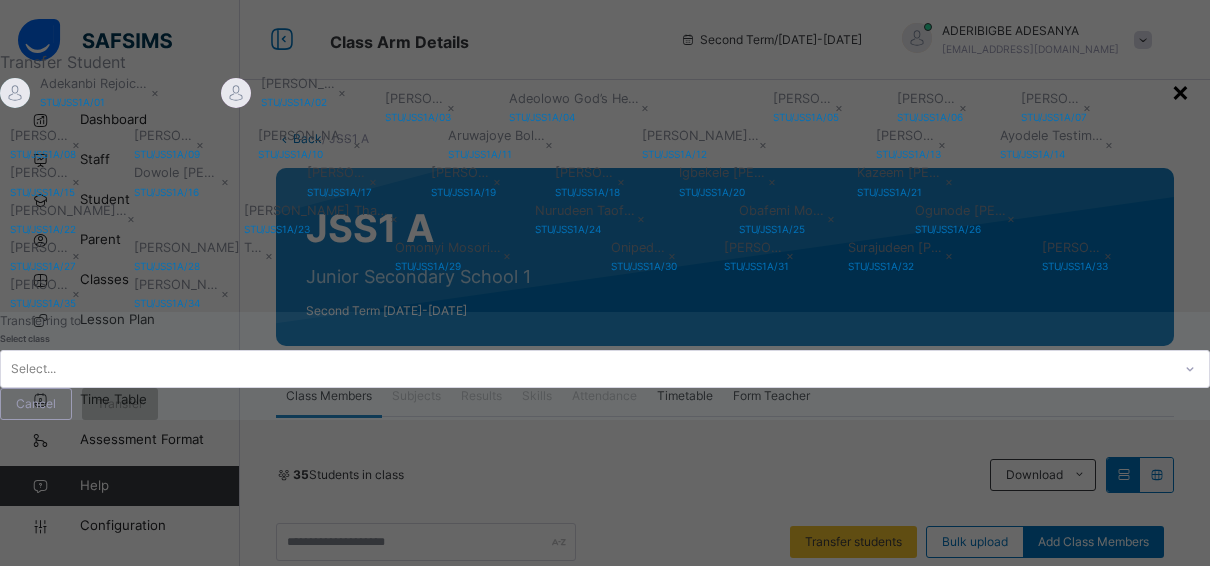 click on "×" at bounding box center [1180, 91] 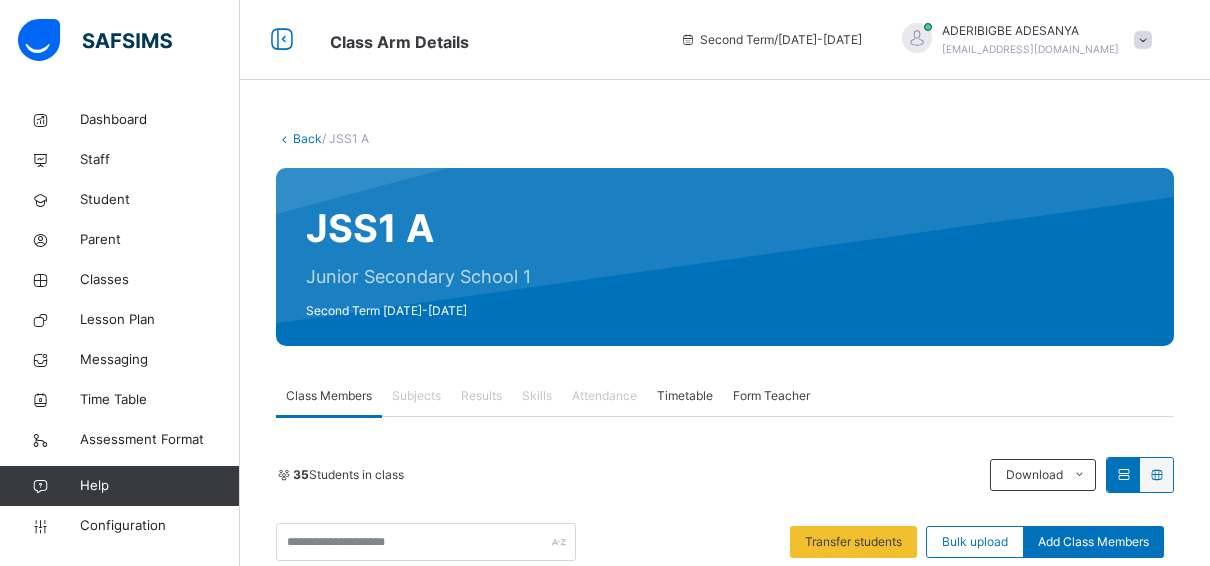 click on "Back  / JSS1 A JSS1 A Junior Secondary School 1 Second Term 2024-2025 Class Members Subjects Results Skills Attendance Timetable Form Teacher Class Members More Options   35  Students in class Download Pdf Report Excel Report   Transfer students   Bulk upload Add Class Members UBEC MODEL SMART SCHOOL OWO, ONDO STATE. Date: 14th Jul 2025, 1:21:48 pm Class Members Class:  JSS1 A Total no. of Students:  35 Term:  Second Term Session:  2024-2025 S/NO Admission No. Last Name First Name Other Name 1 STU/JSS1A/01 ADEKANBI REJOICE IYANUOLUWA 2 STU/JSS1A/02 ADELAYE DAVID 3 STU/JSS1A/03 ADELEYE IDRAQ ADURAGBEMI 4 STU/JSS1A/04 ADEOLOWO GOD’S HERITAGE OLUWAFOLAKEMI 5 STU/JSS1A/05 AGBAJE ELIZABETH OLUWATOFUNMI 6 STU/JSS1A/06 AHMED SOFIAT 7 STU/JSS1A/07 AJIJOLA HAYATULLAH AYOMIDE 8 STU/JSS1A/08 AJULO GBOLAHAN 9 STU/JSS1A/09 AMEEN ANEES 10 STU/JSS1A/10 AMOS ANUOLUWA MARVELOUS 11 STU/JSS1A/11 ARUWAJOYE BOLUWATIFE FAVOUR 12 STU/JSS1A/12 ATANDA RACHEAL FUNMILAYO 13 STU/JSS1A/13 AYODELE ELIZABETH IREAYOMI 14 STU/JSS1A/14 15" at bounding box center [725, 1605] 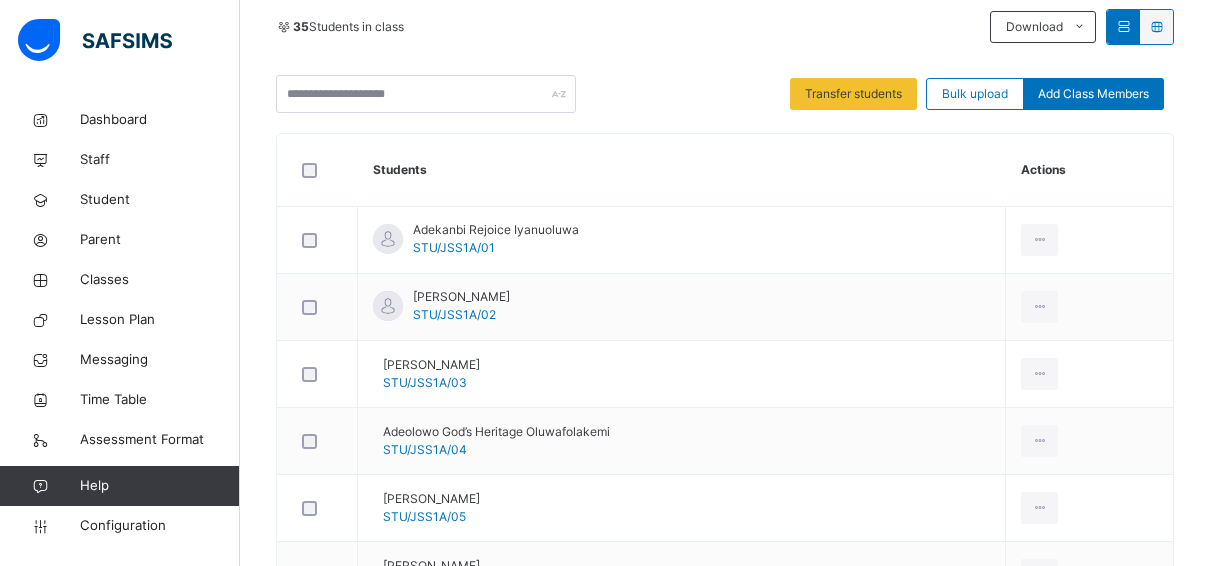 scroll, scrollTop: 482, scrollLeft: 0, axis: vertical 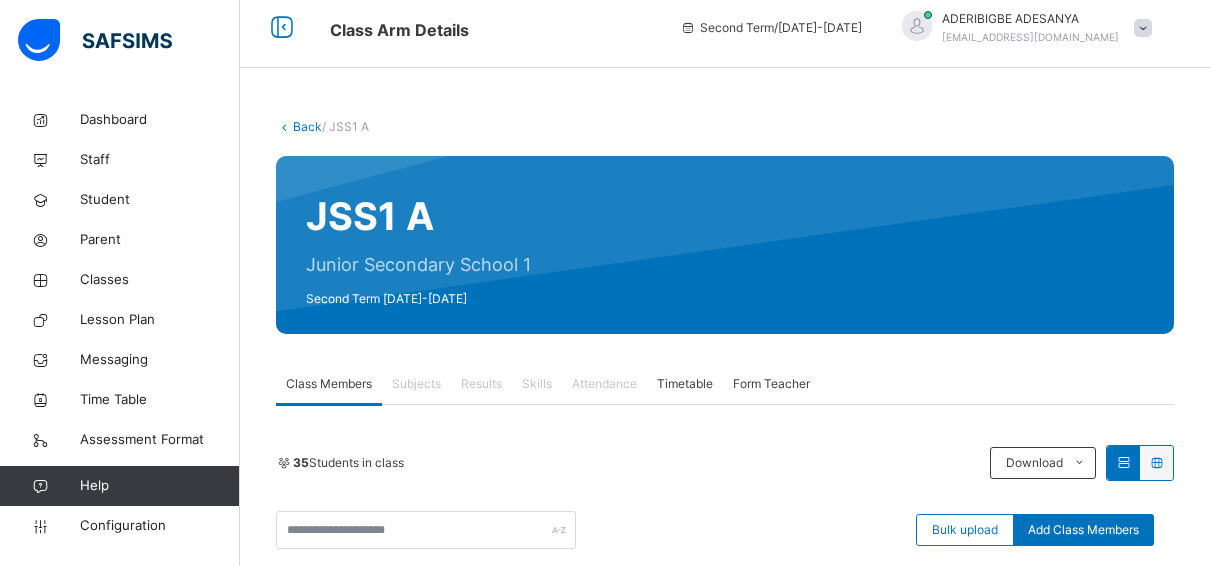click on "Back" at bounding box center (307, 126) 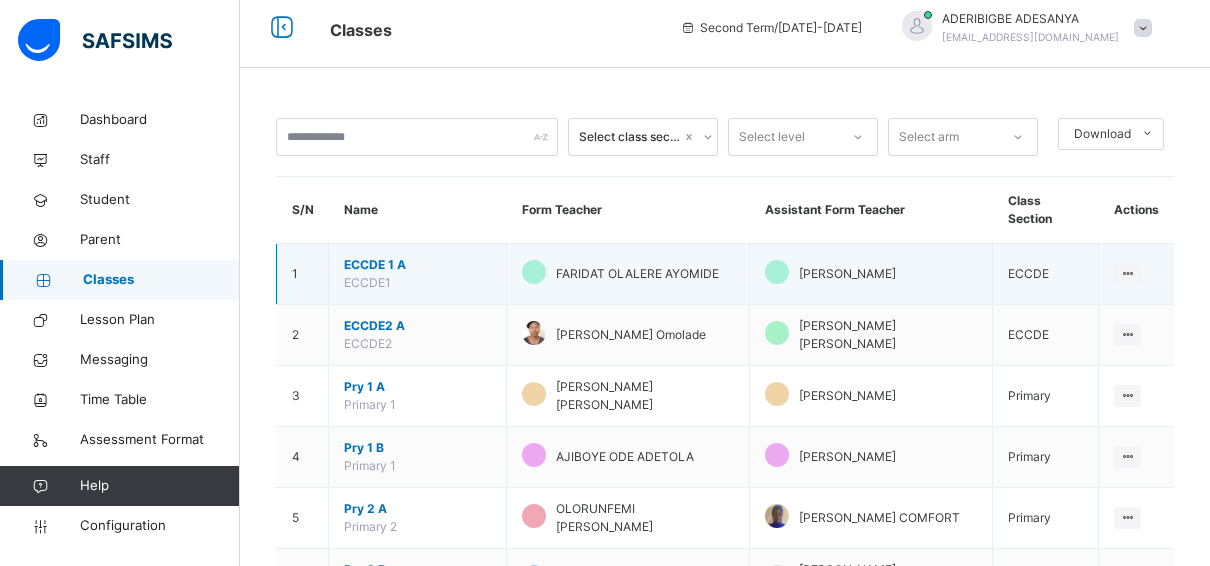 click on "ECCDE 1   A" at bounding box center (417, 265) 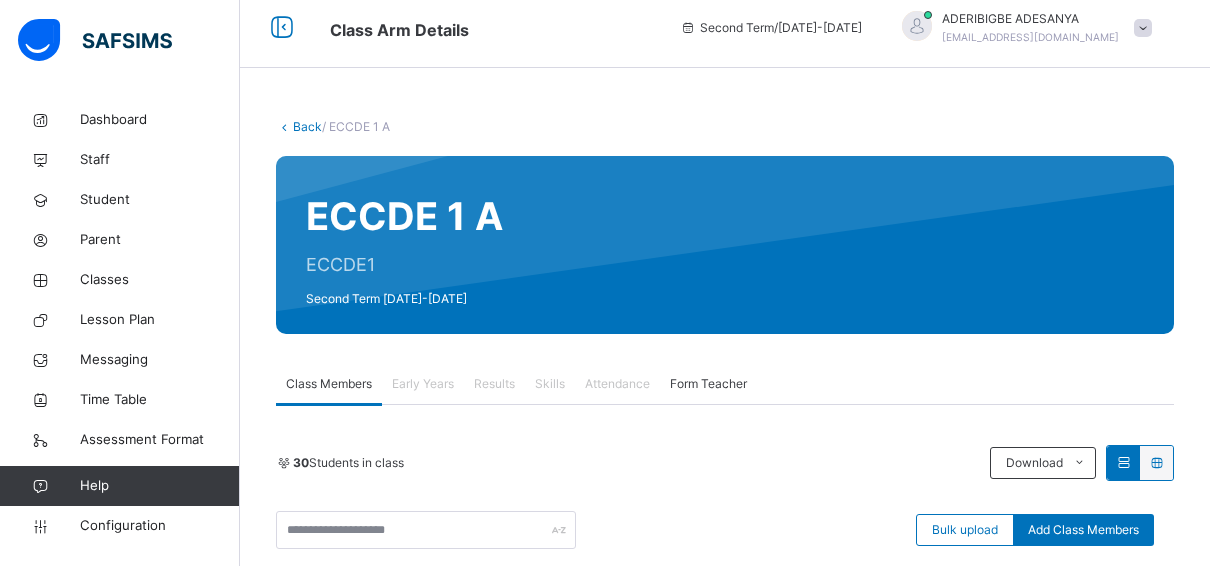 click on "Back" at bounding box center (307, 126) 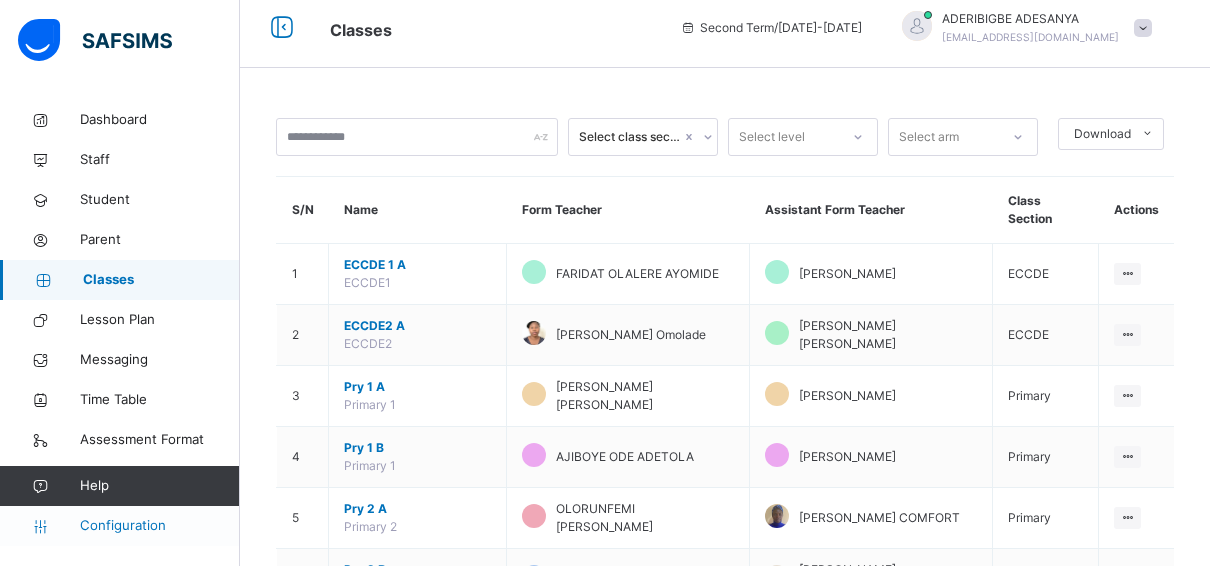 click on "Configuration" at bounding box center [159, 526] 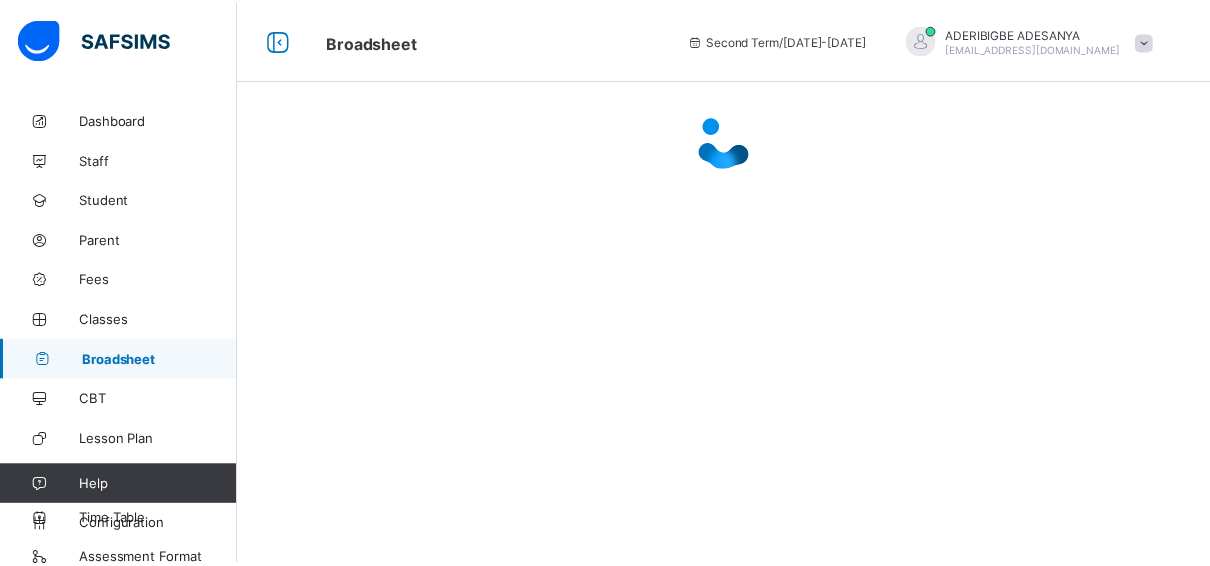 scroll, scrollTop: 0, scrollLeft: 0, axis: both 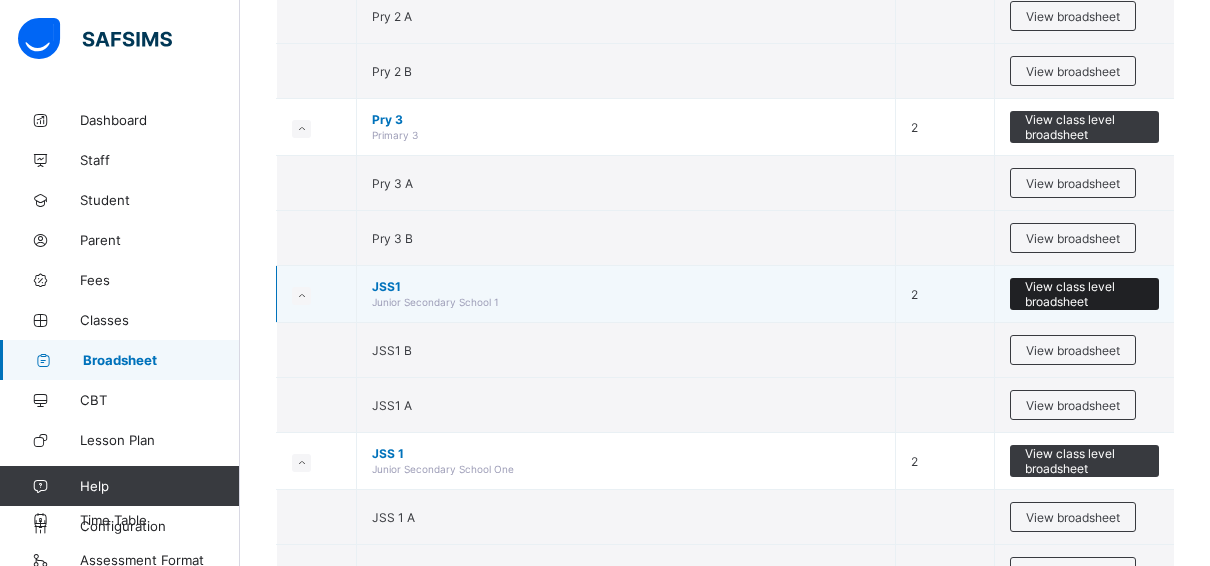 click on "View class level broadsheet" at bounding box center [1084, 294] 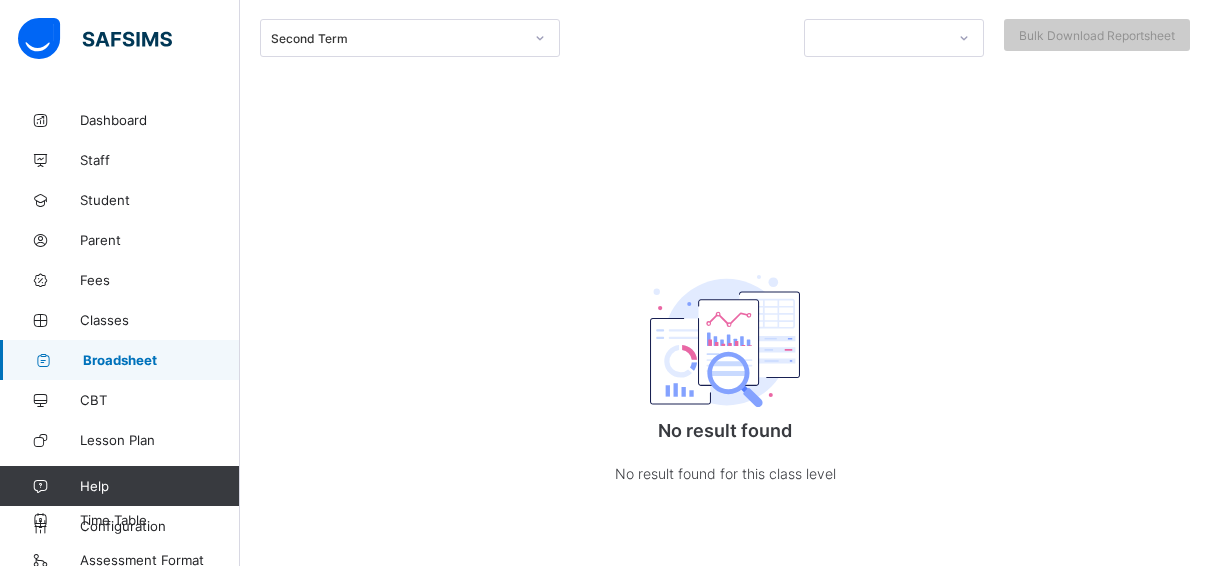 scroll, scrollTop: 0, scrollLeft: 0, axis: both 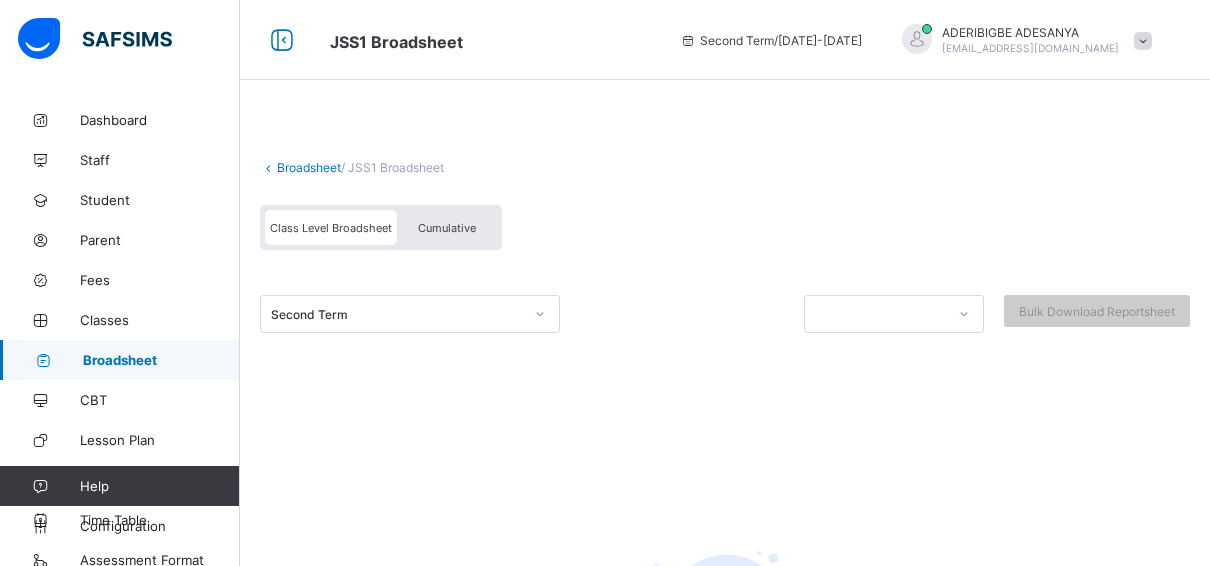 click on "Broadsheet" at bounding box center [309, 167] 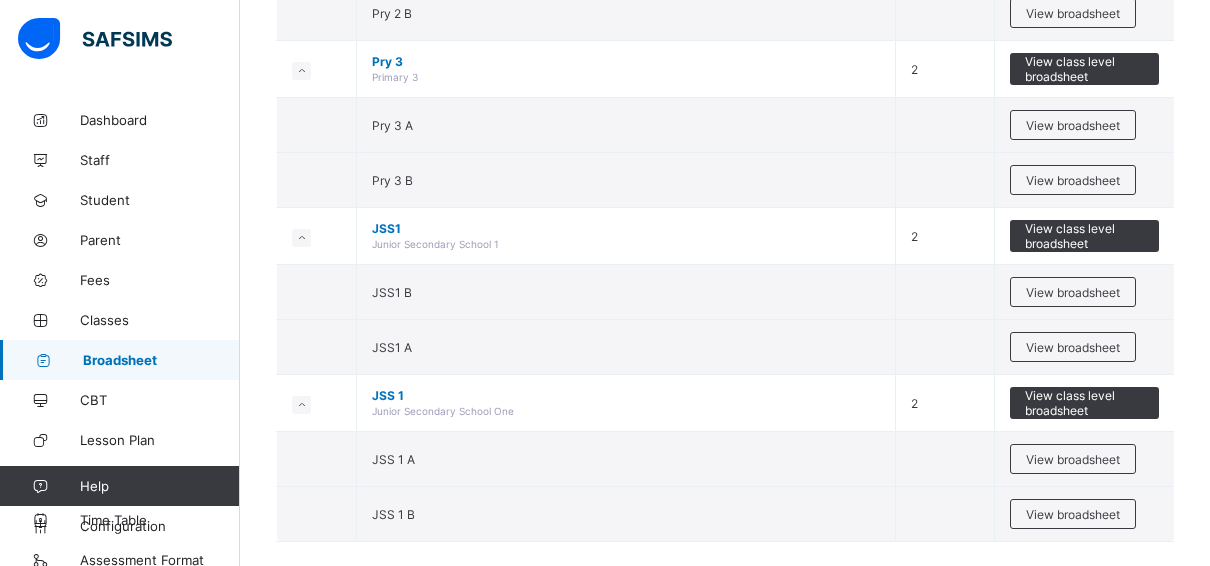 scroll, scrollTop: 784, scrollLeft: 0, axis: vertical 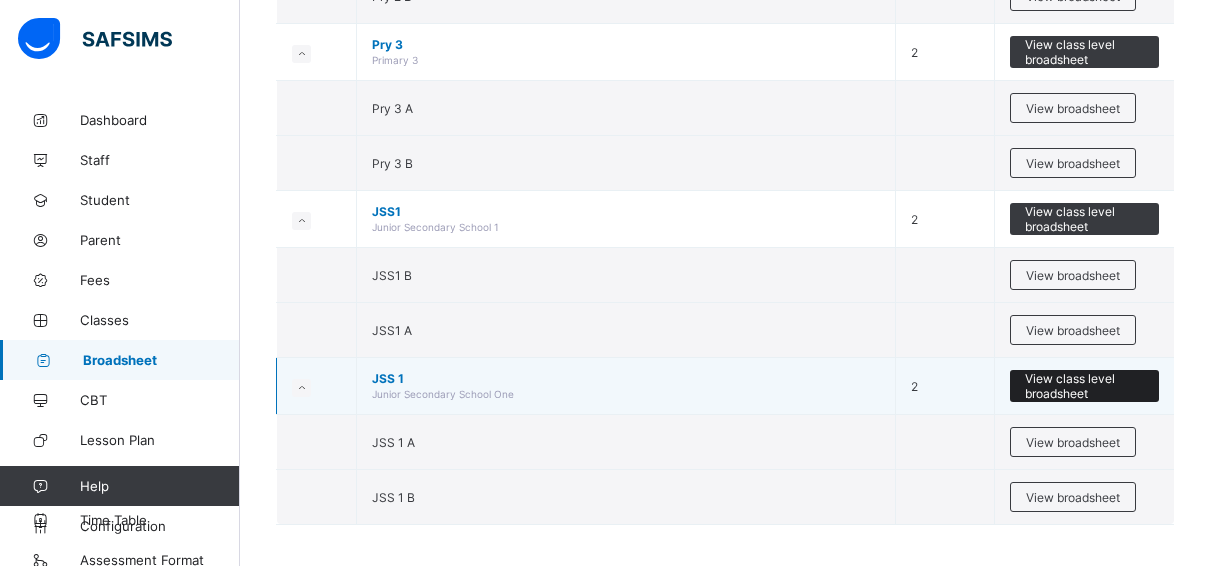 click on "View class level broadsheet" at bounding box center (1084, 386) 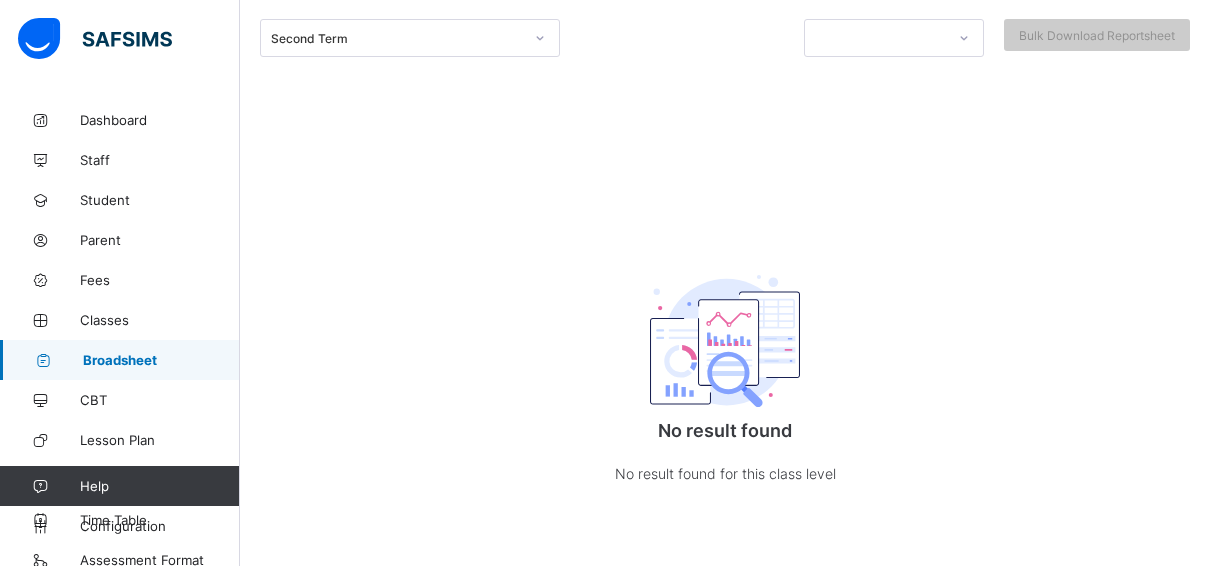 scroll, scrollTop: 276, scrollLeft: 0, axis: vertical 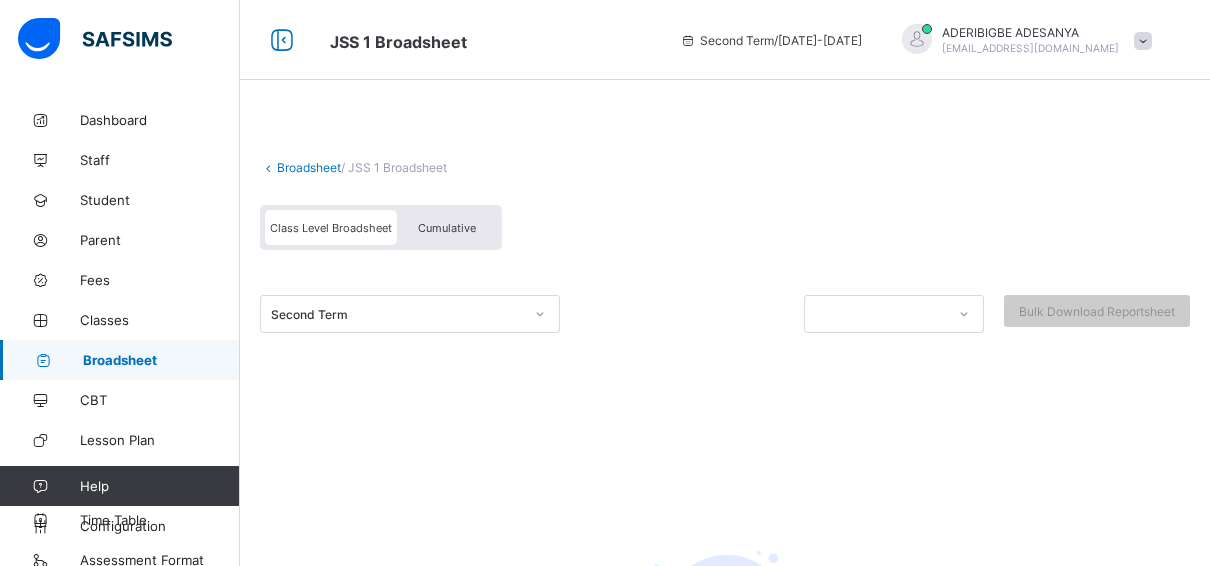 click on "Broadsheet" at bounding box center [309, 167] 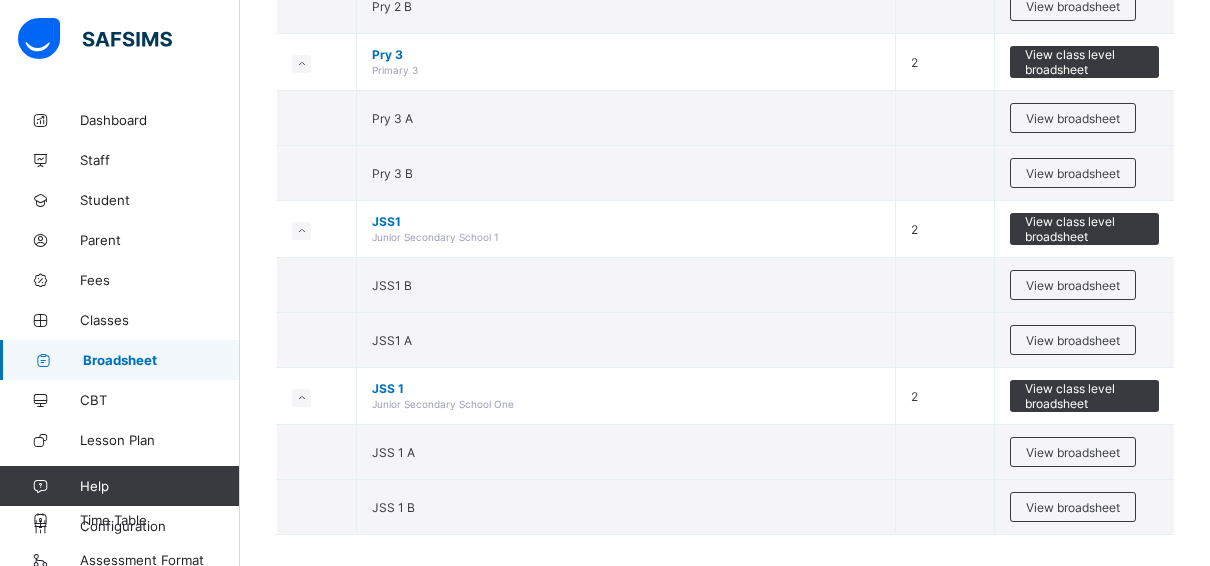 scroll, scrollTop: 784, scrollLeft: 0, axis: vertical 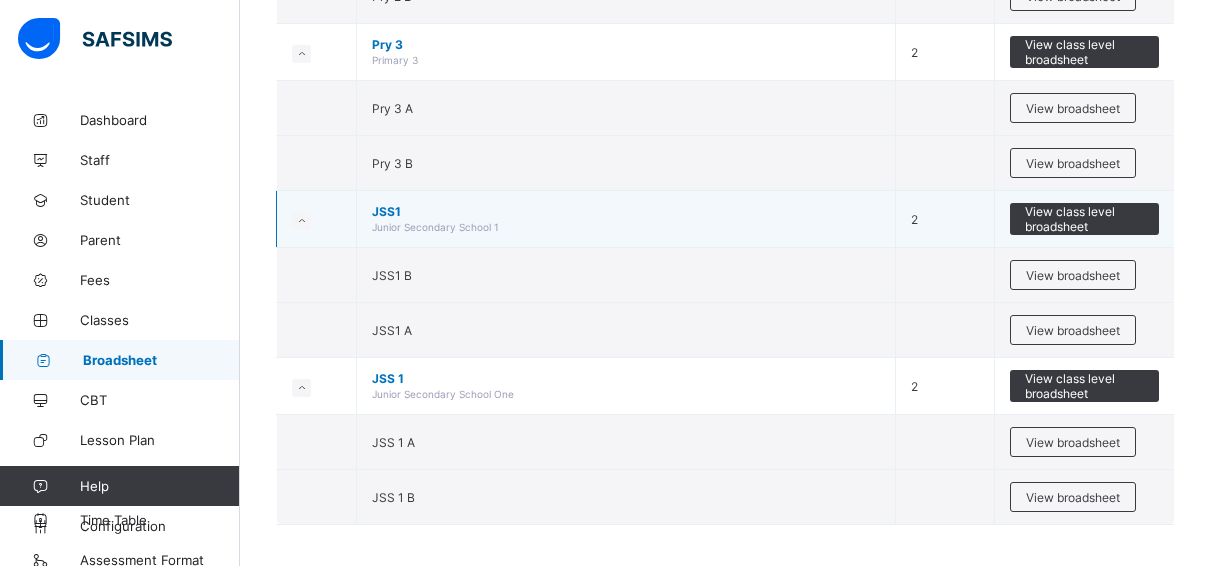 click on "View class level broadsheet" at bounding box center [1084, 219] 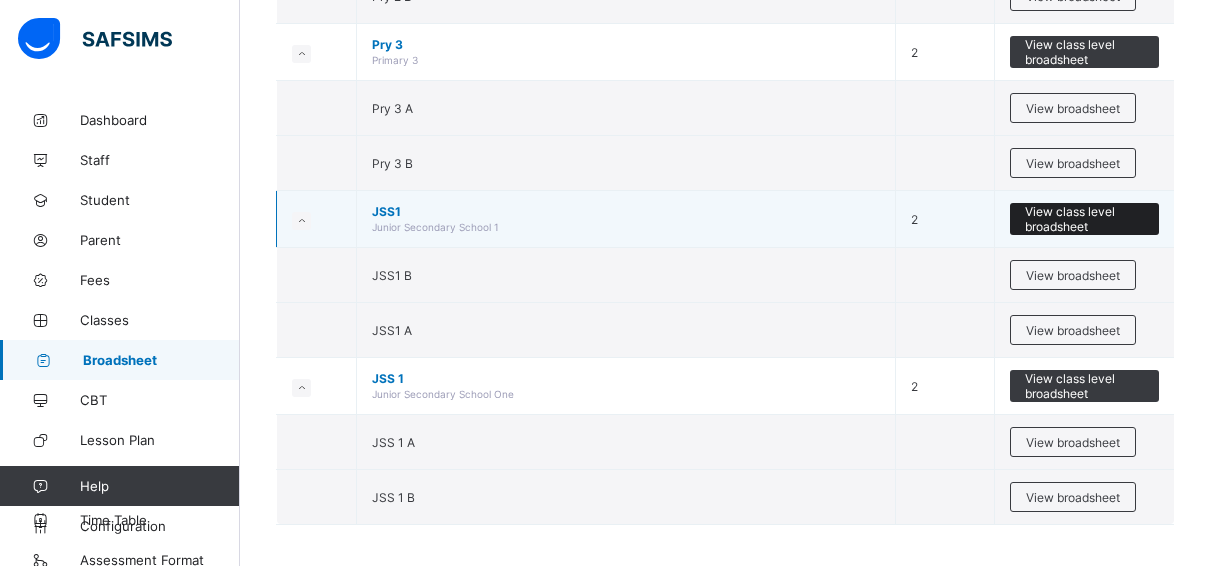 click on "View class level broadsheet" at bounding box center [1084, 219] 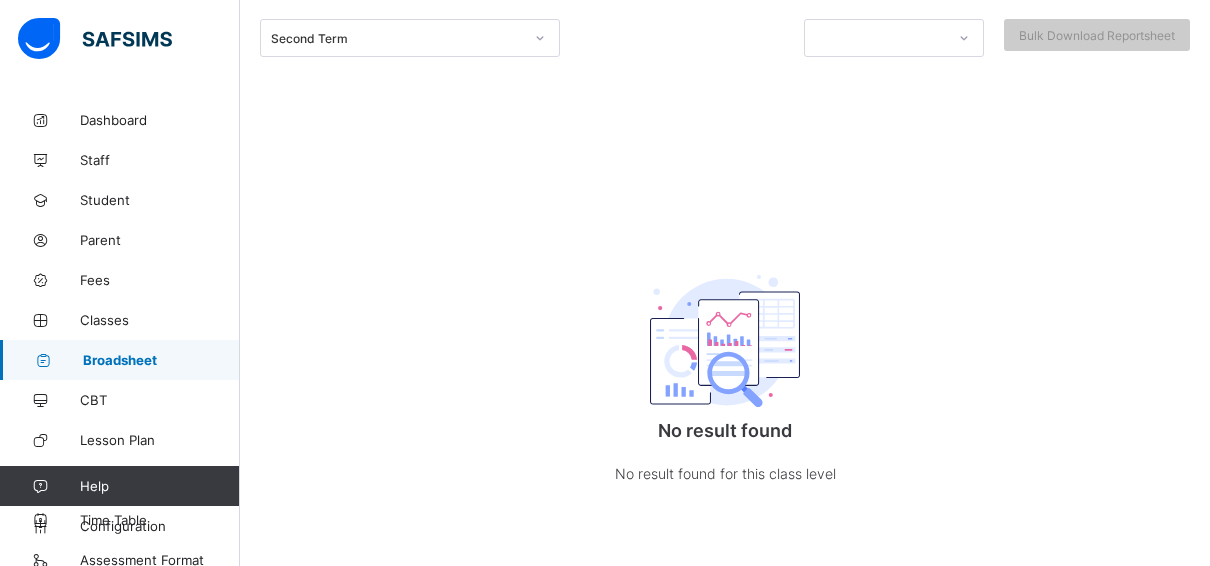 scroll, scrollTop: 276, scrollLeft: 0, axis: vertical 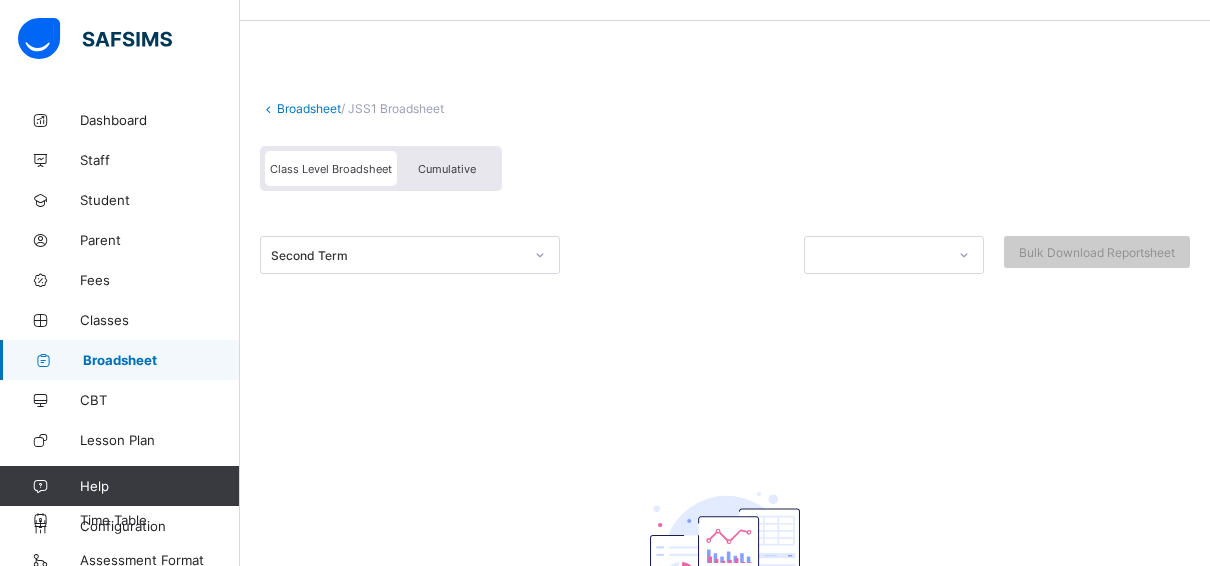 click on "Cumulative" at bounding box center (447, 168) 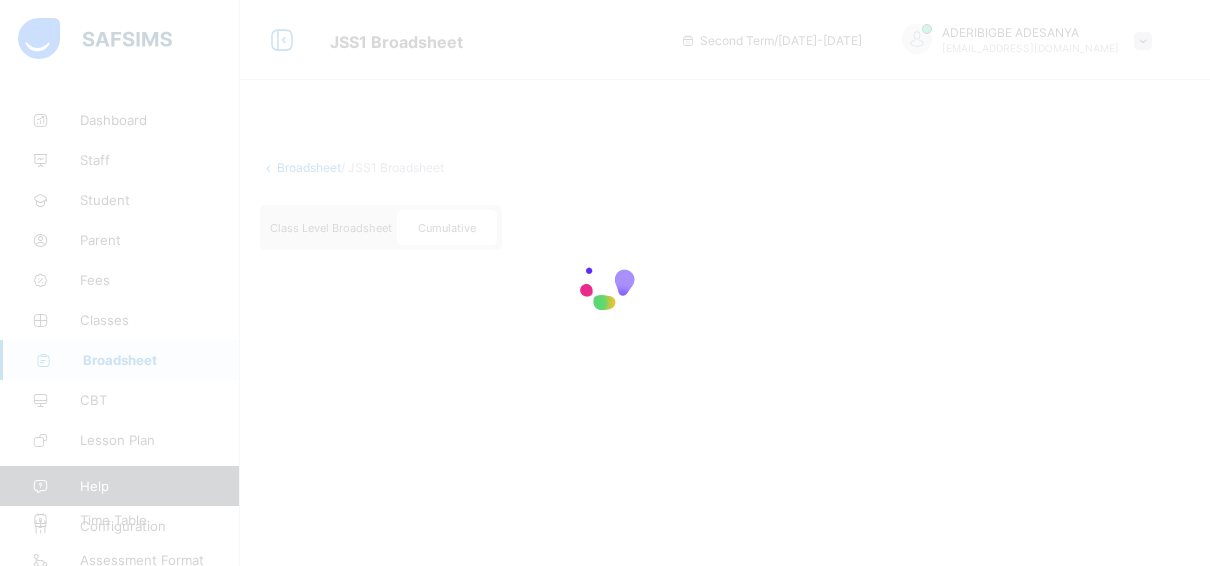 scroll, scrollTop: 0, scrollLeft: 0, axis: both 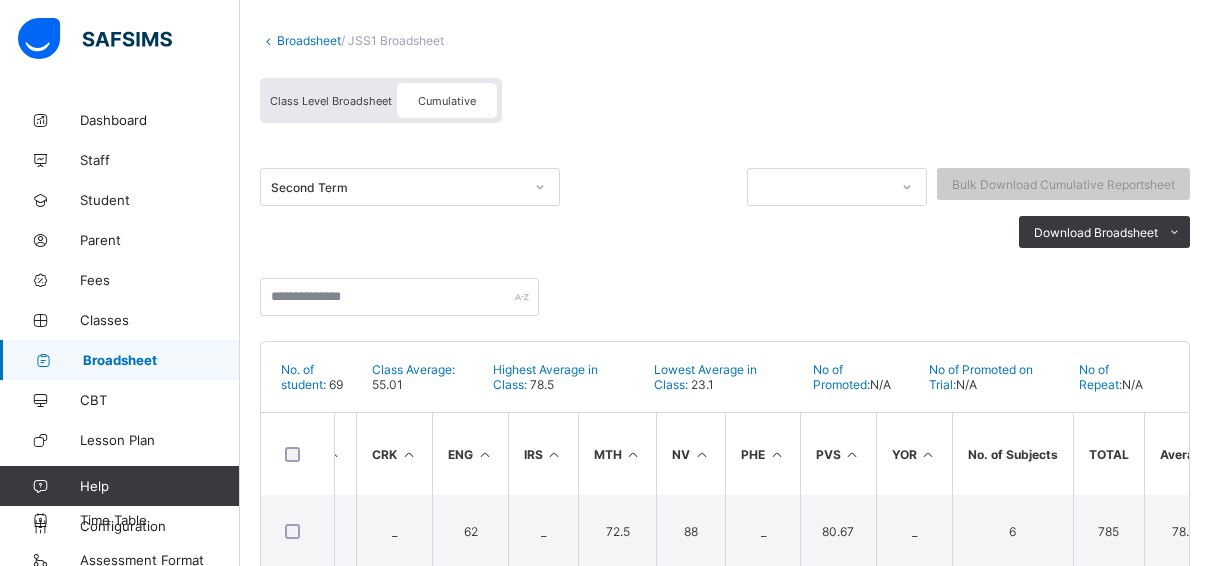 click on "Cumulative" at bounding box center [447, 101] 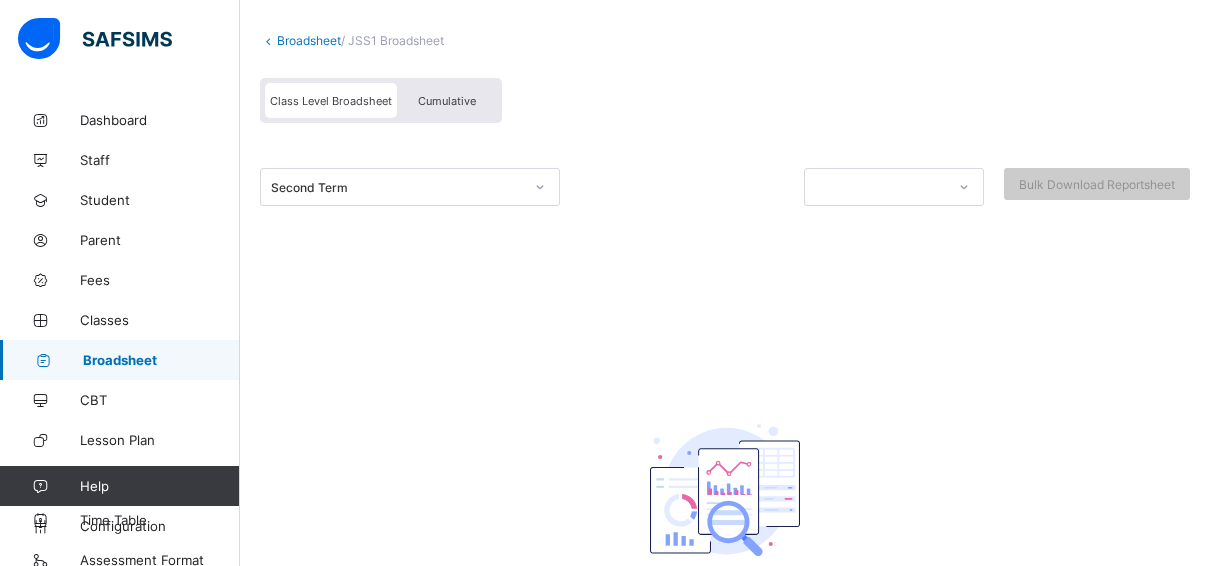 click on "Cumulative" at bounding box center [447, 100] 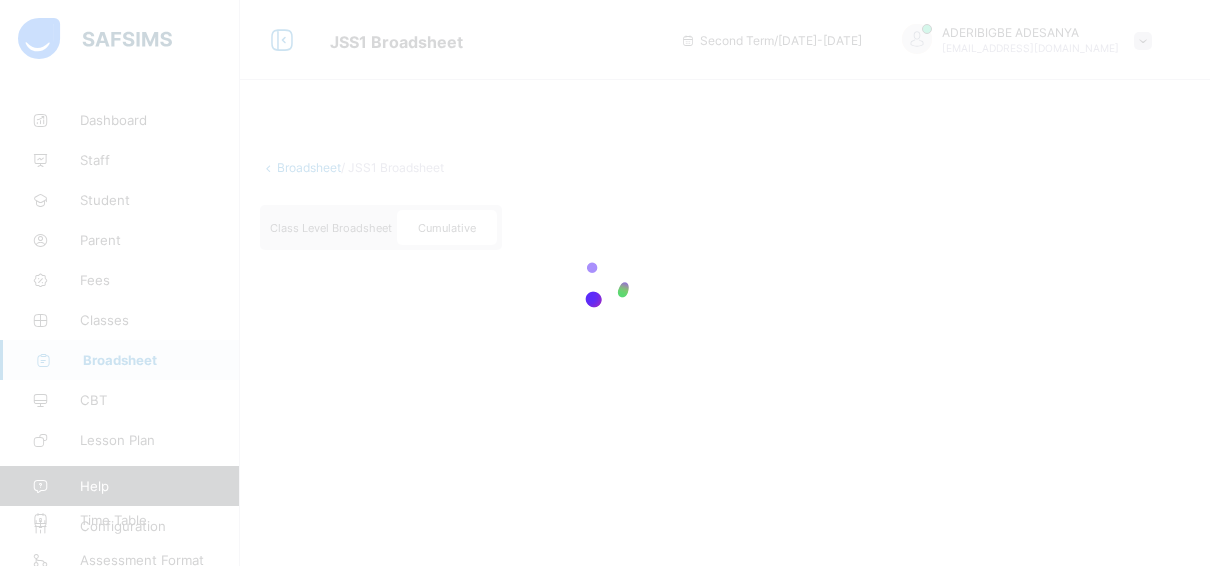 scroll, scrollTop: 0, scrollLeft: 0, axis: both 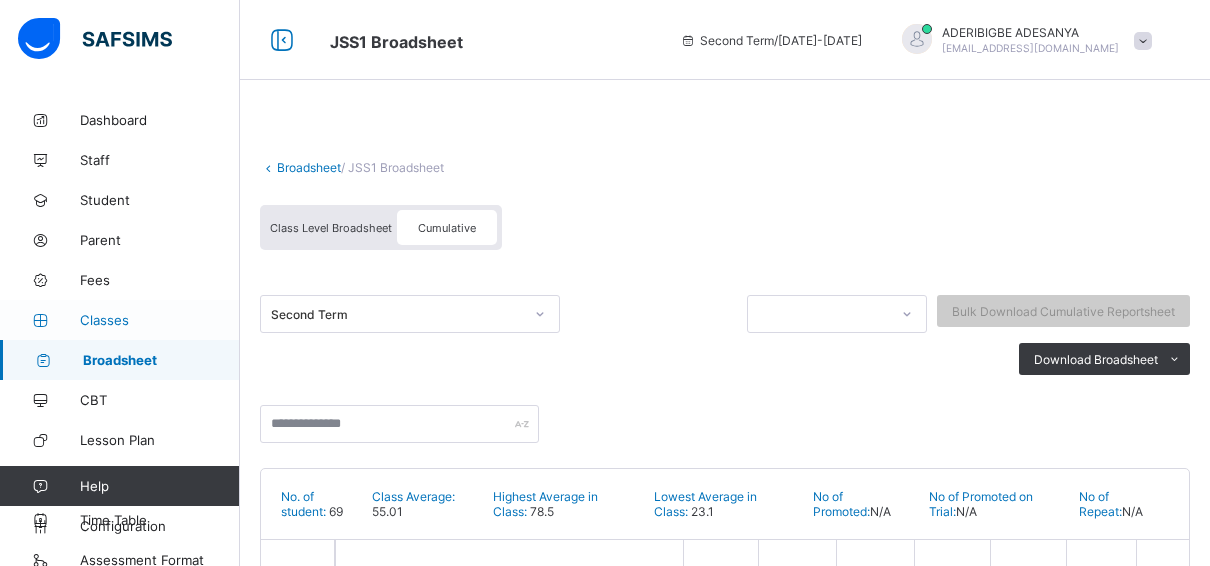 click on "Classes" at bounding box center [160, 320] 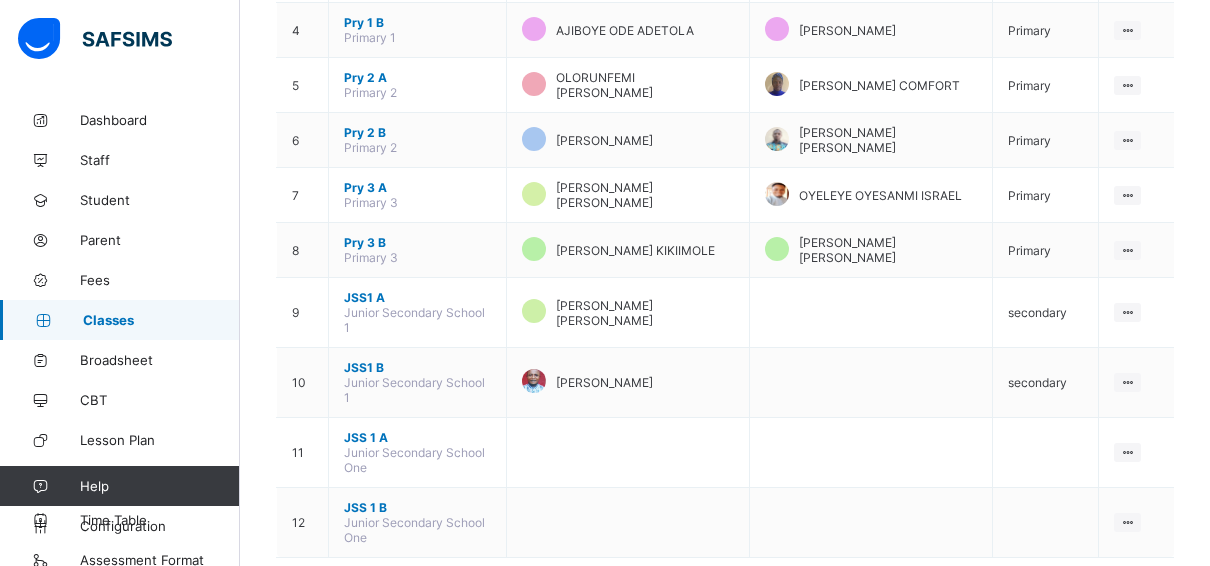 scroll, scrollTop: 414, scrollLeft: 0, axis: vertical 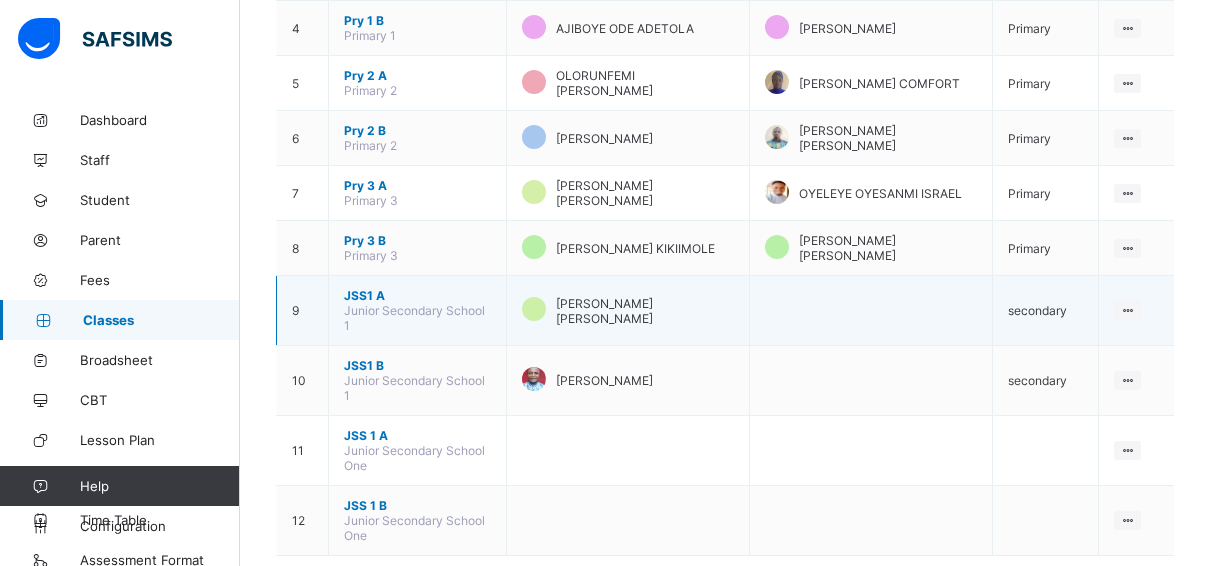 click on "JSS1   A" at bounding box center (417, 295) 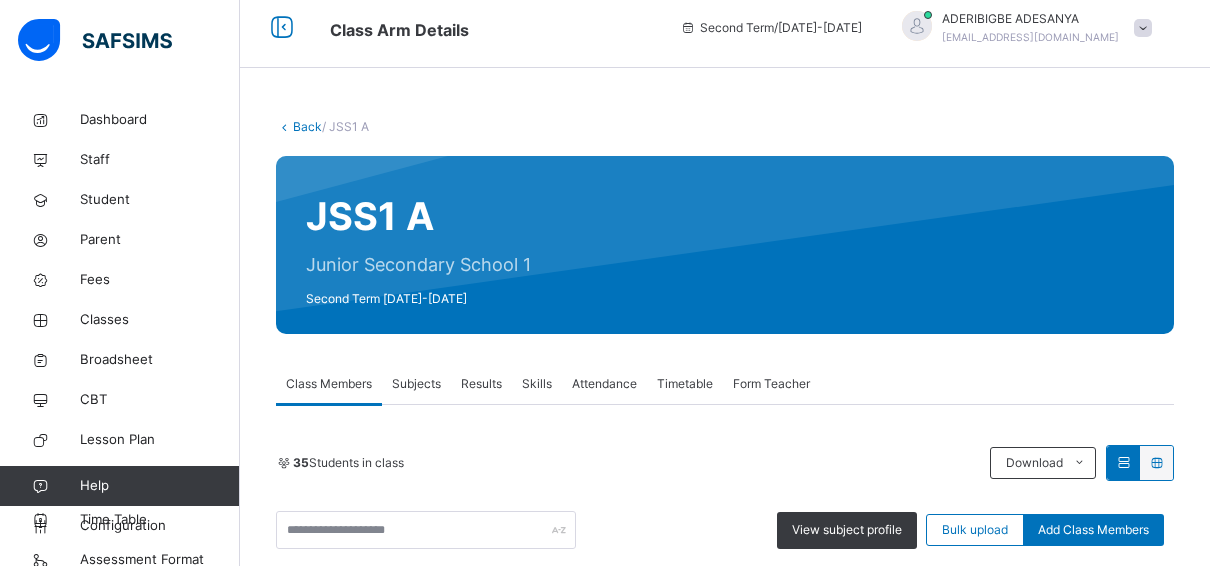 scroll, scrollTop: 414, scrollLeft: 0, axis: vertical 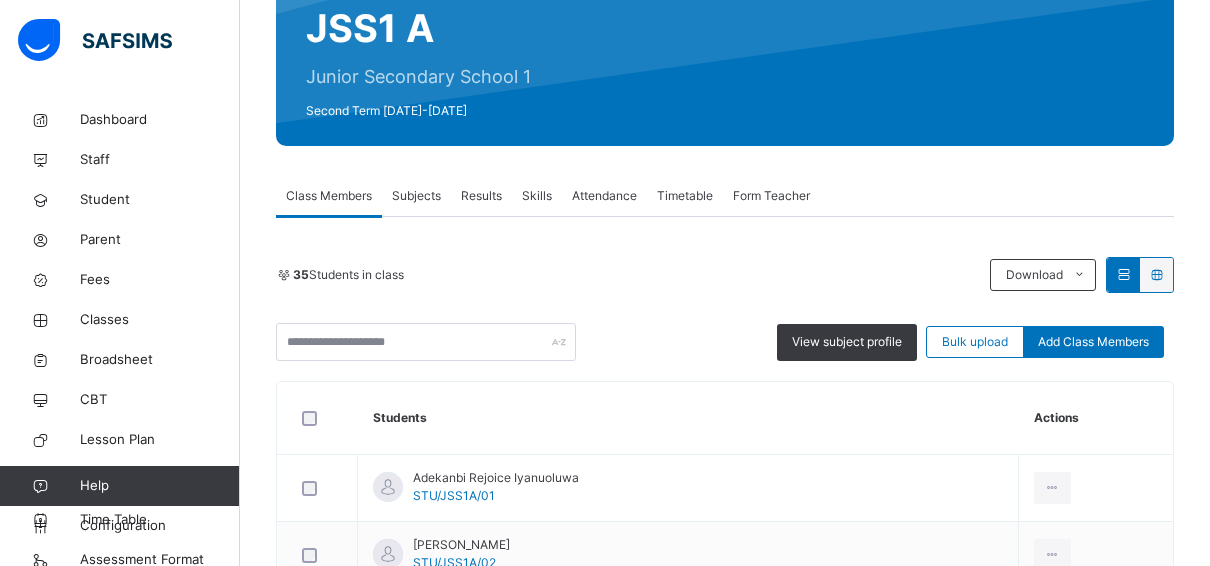 click on "Results" at bounding box center [481, 196] 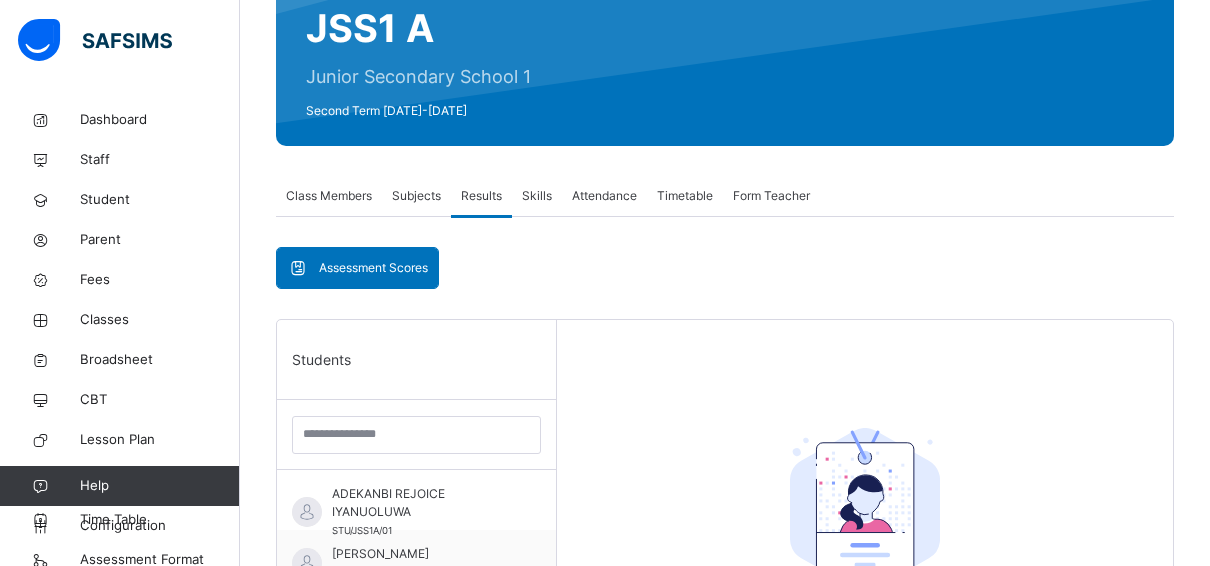 click on "Subjects" at bounding box center (416, 196) 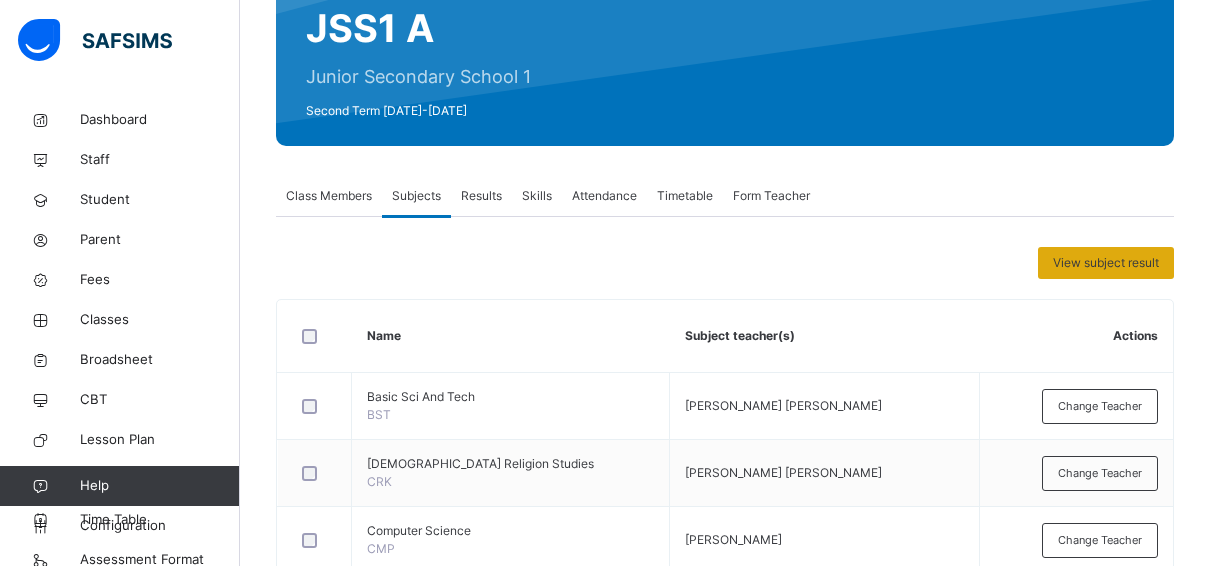 click on "View subject result" at bounding box center [1106, 263] 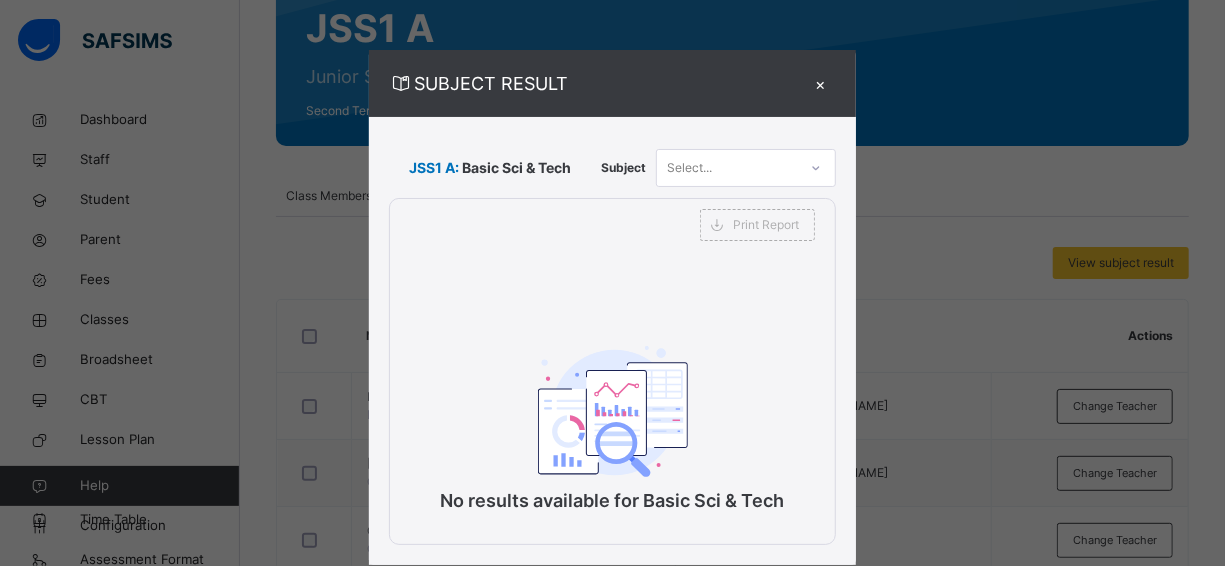 click on "×" at bounding box center (821, 83) 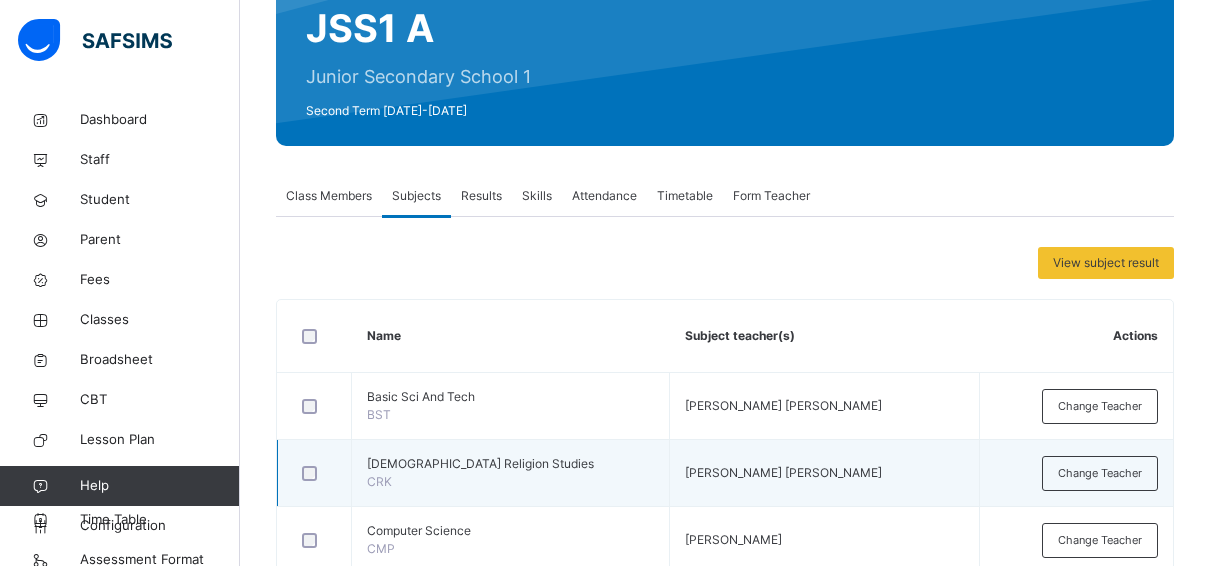 click on "[DEMOGRAPHIC_DATA] Religion Studies" at bounding box center (510, 464) 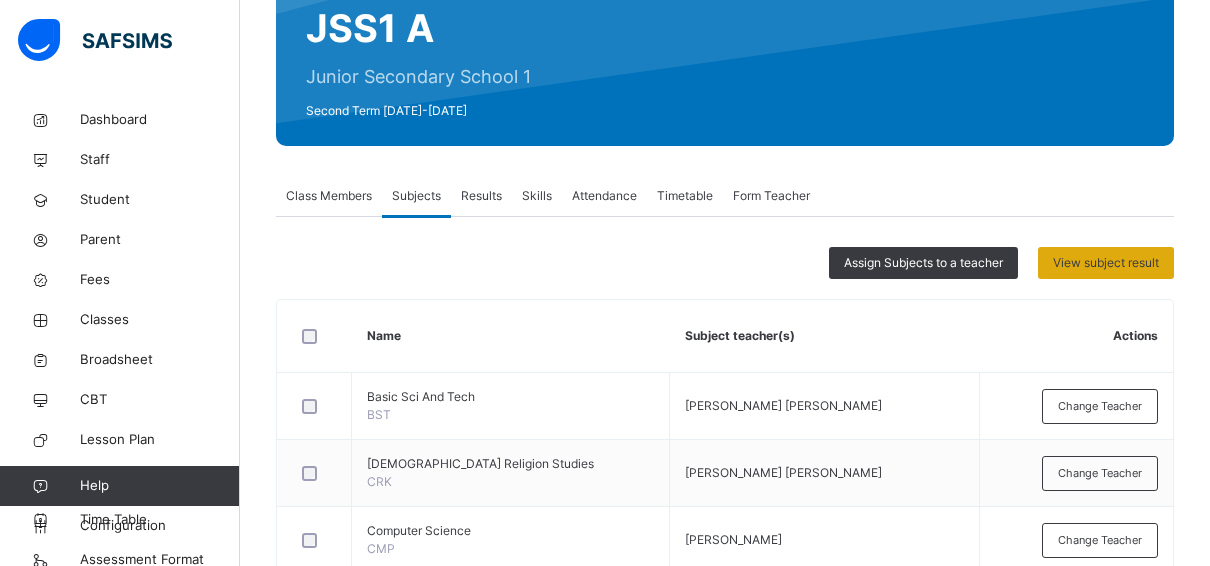 click on "View subject result" at bounding box center (1106, 263) 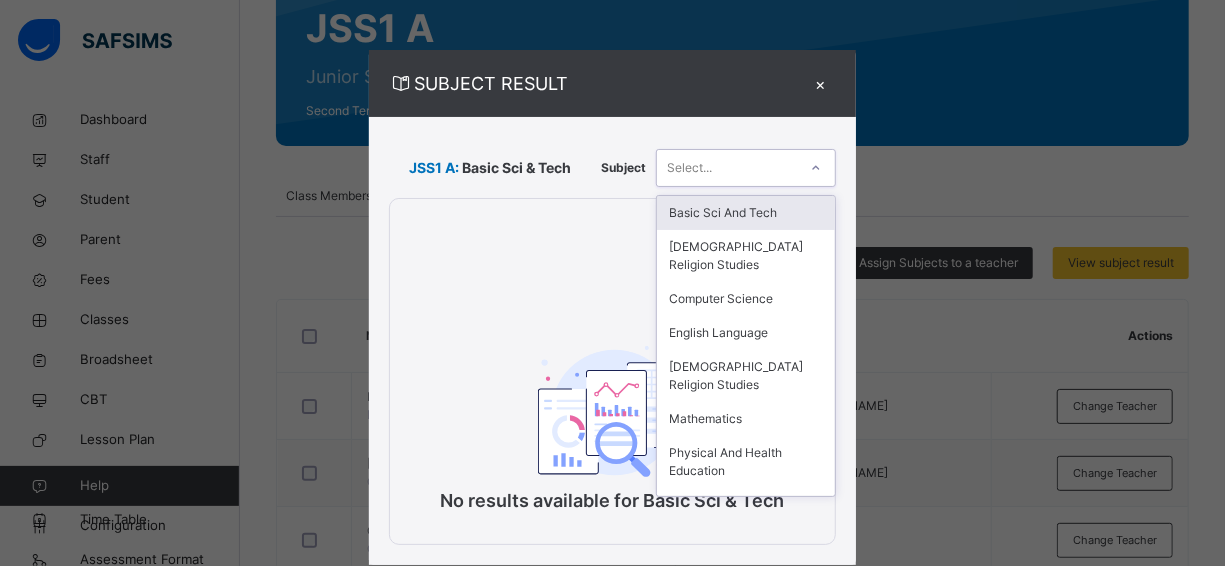 click on "Select..." at bounding box center [727, 167] 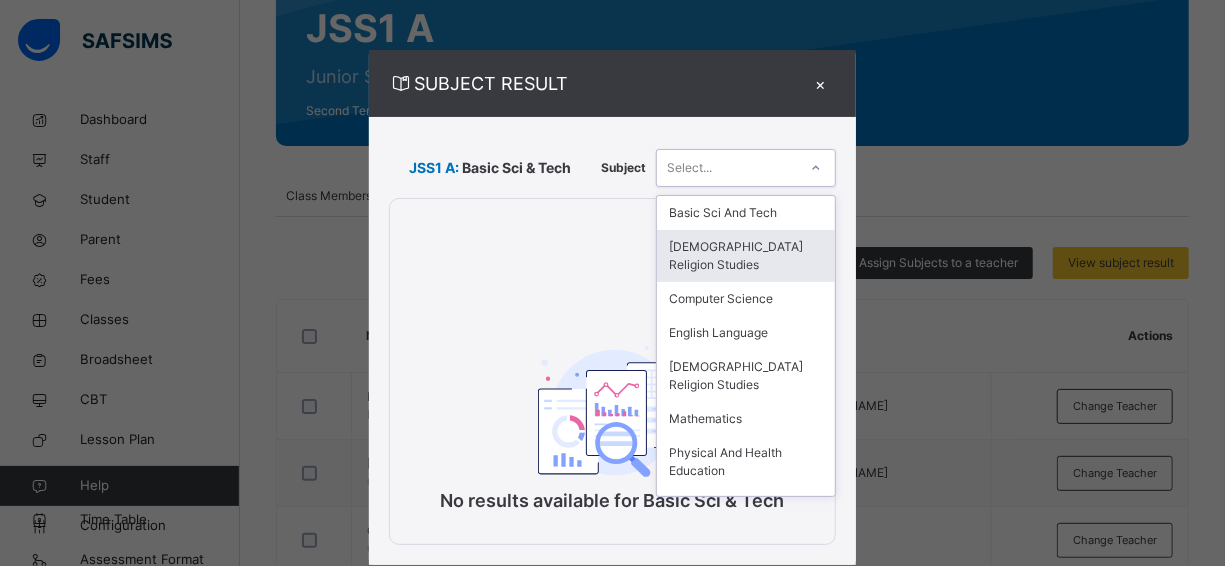 click on "[DEMOGRAPHIC_DATA] Religion Studies" at bounding box center [746, 256] 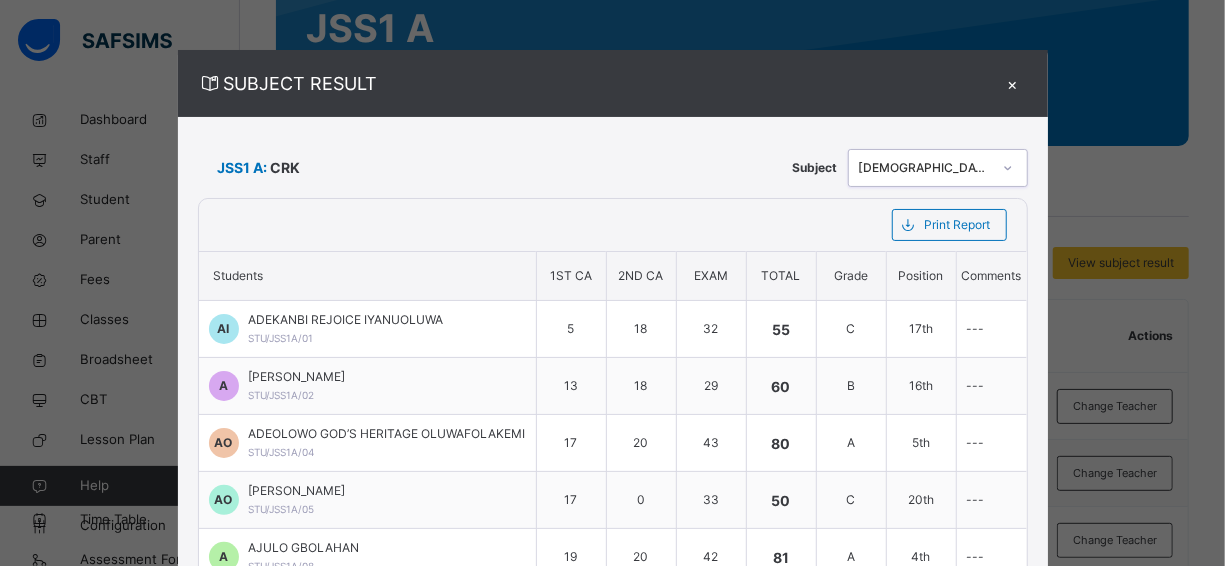 click on "[DEMOGRAPHIC_DATA] Religion Studies" at bounding box center [925, 168] 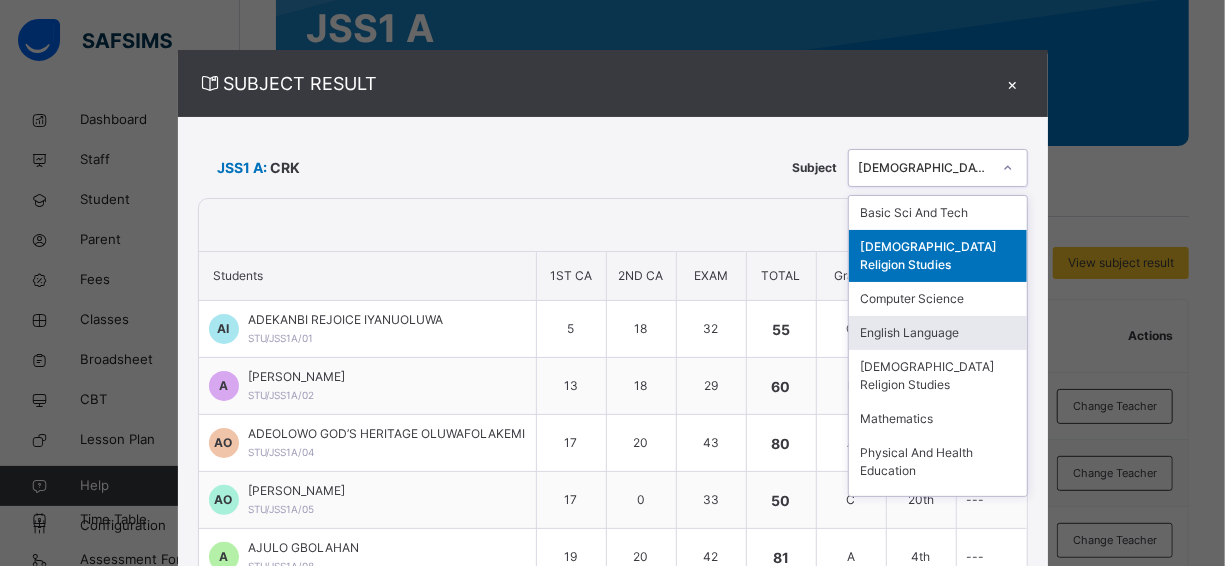 click on "English Language" at bounding box center [938, 333] 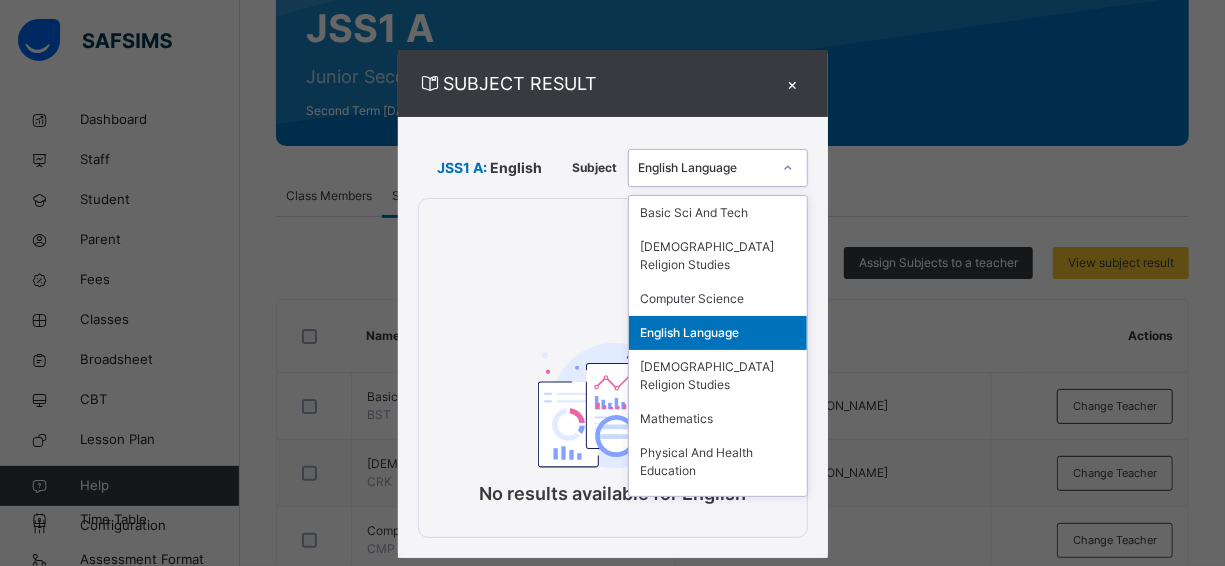 click 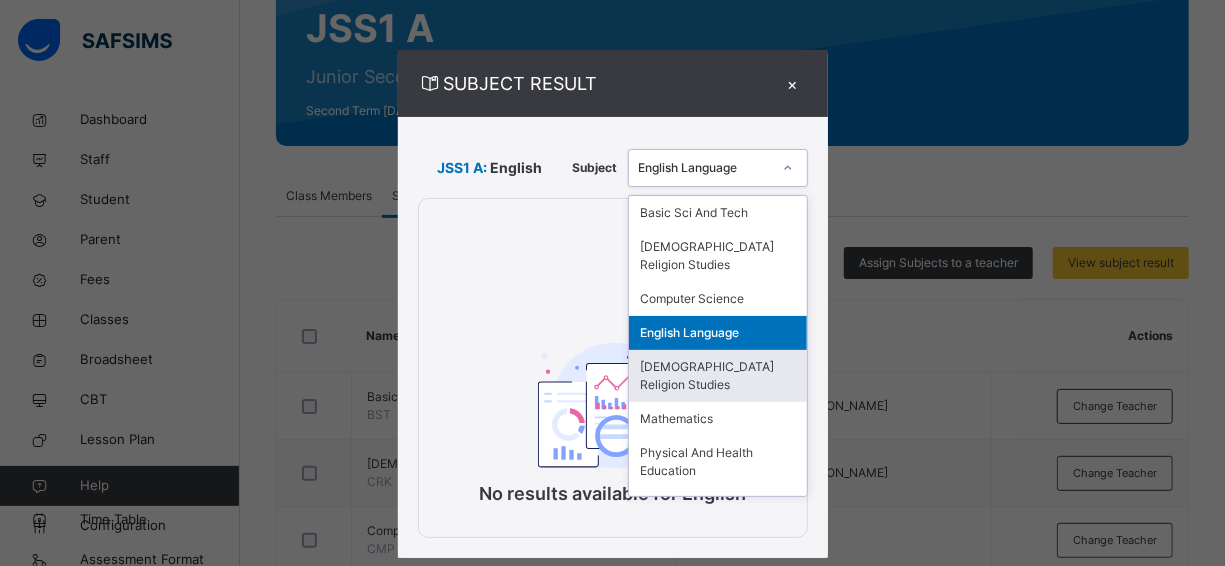 click on "[DEMOGRAPHIC_DATA] Religion Studies" at bounding box center [718, 376] 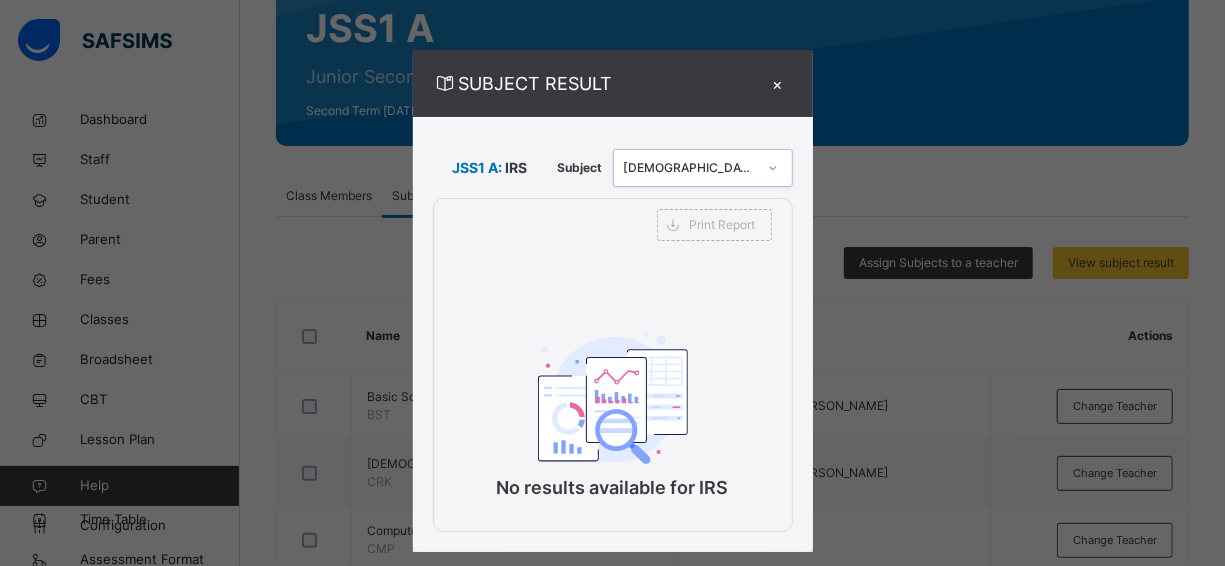 click on "[DEMOGRAPHIC_DATA] Religion Studies" at bounding box center (690, 168) 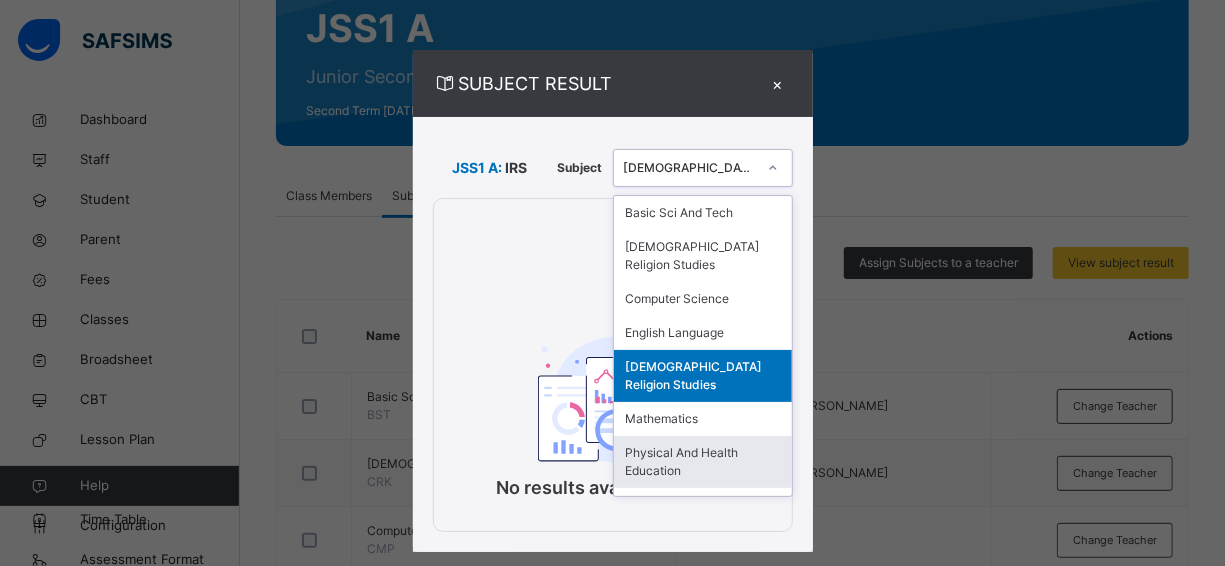 click on "Physical And Health Education" at bounding box center (703, 462) 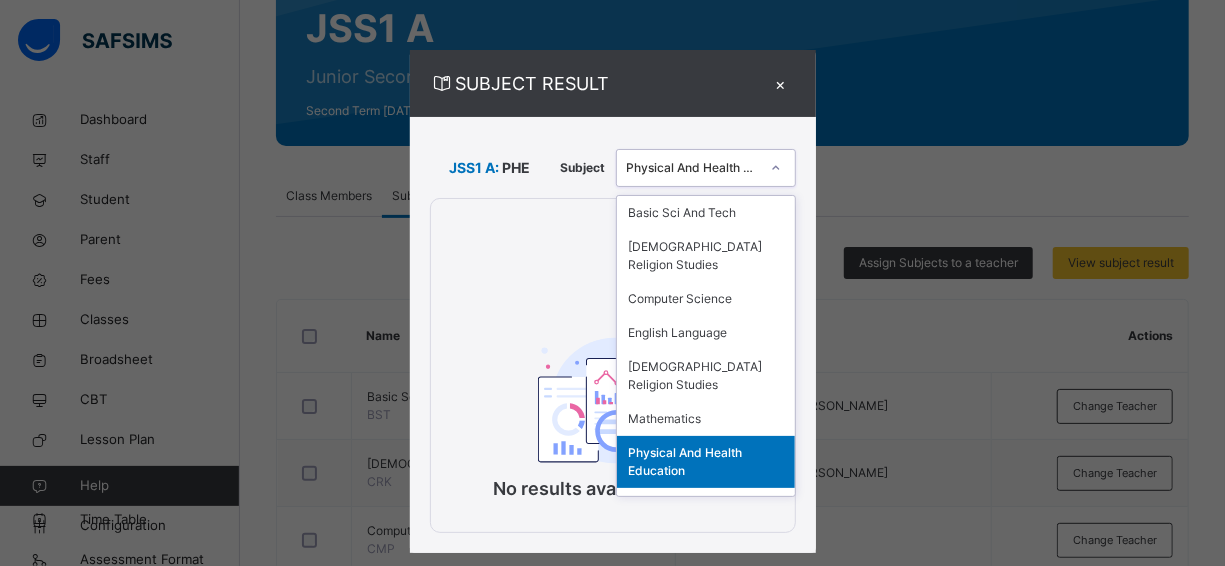 click on "Physical And Health Education" at bounding box center (693, 168) 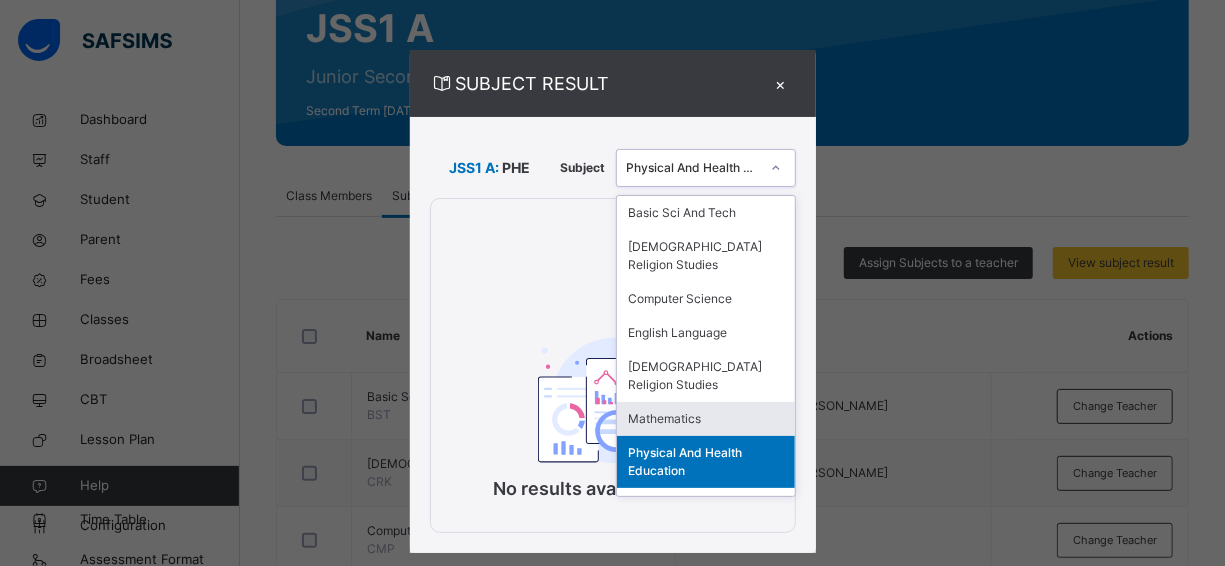 click on "Mathematics" at bounding box center (706, 419) 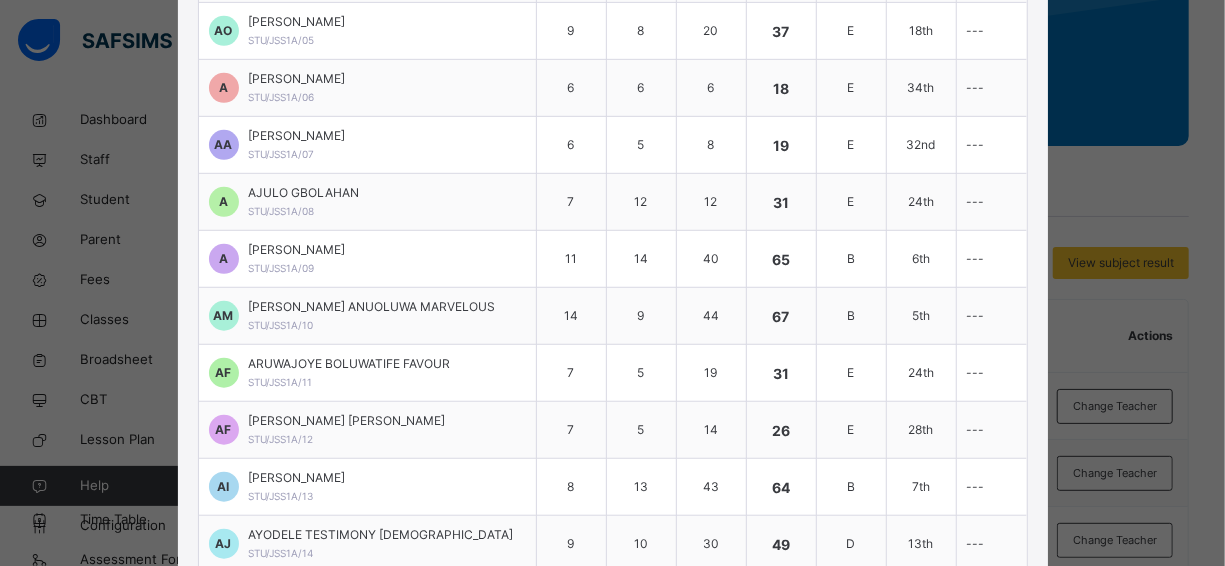 scroll, scrollTop: 0, scrollLeft: 0, axis: both 